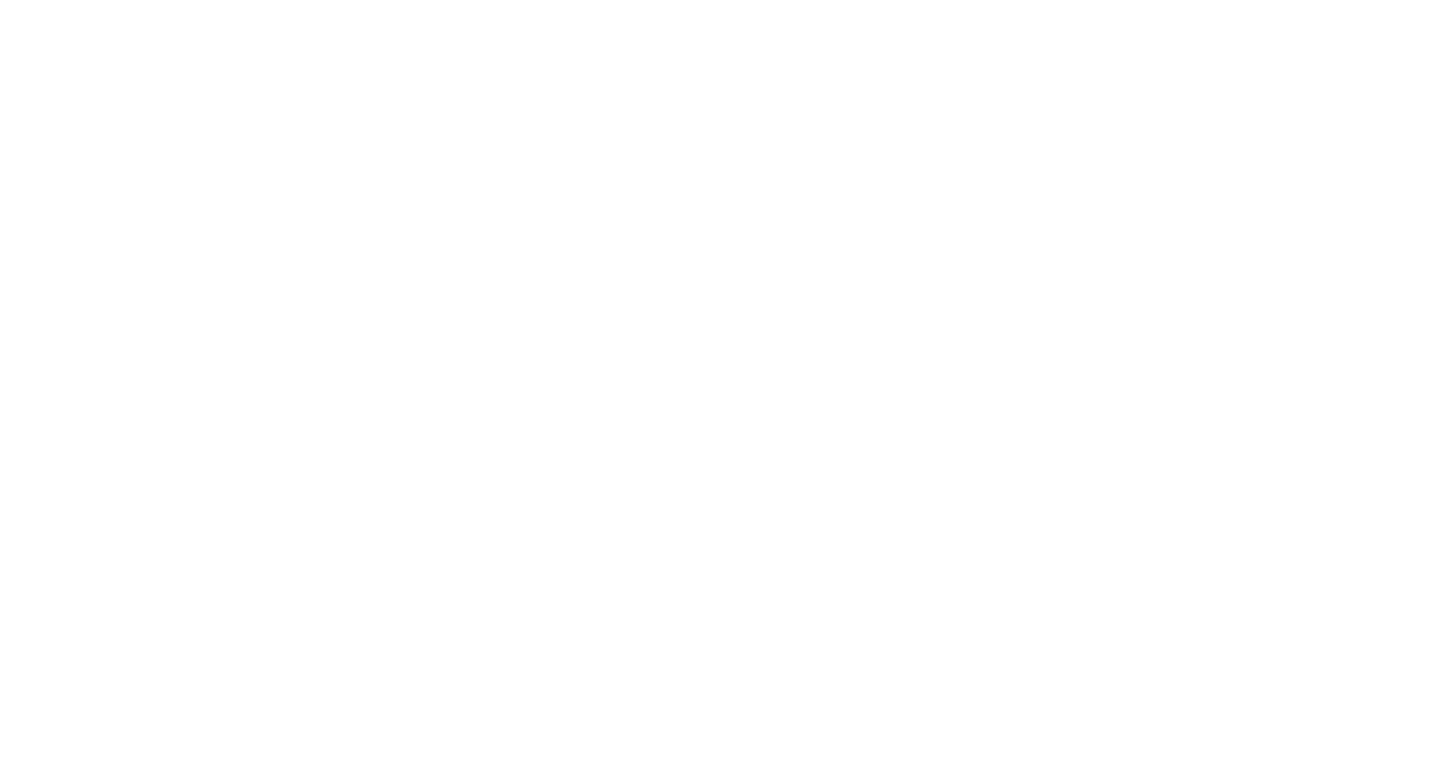 scroll, scrollTop: 0, scrollLeft: 0, axis: both 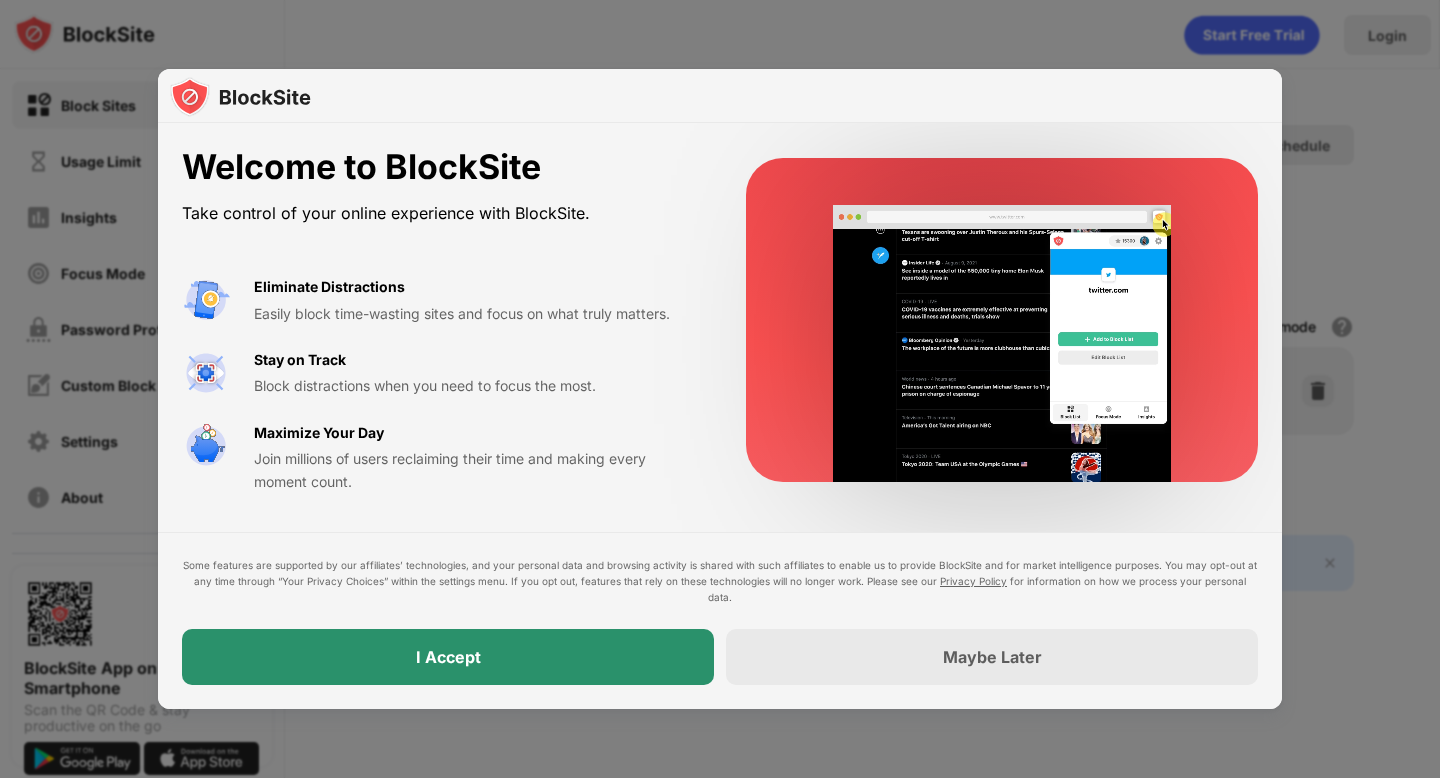 click on "I Accept" at bounding box center (448, 657) 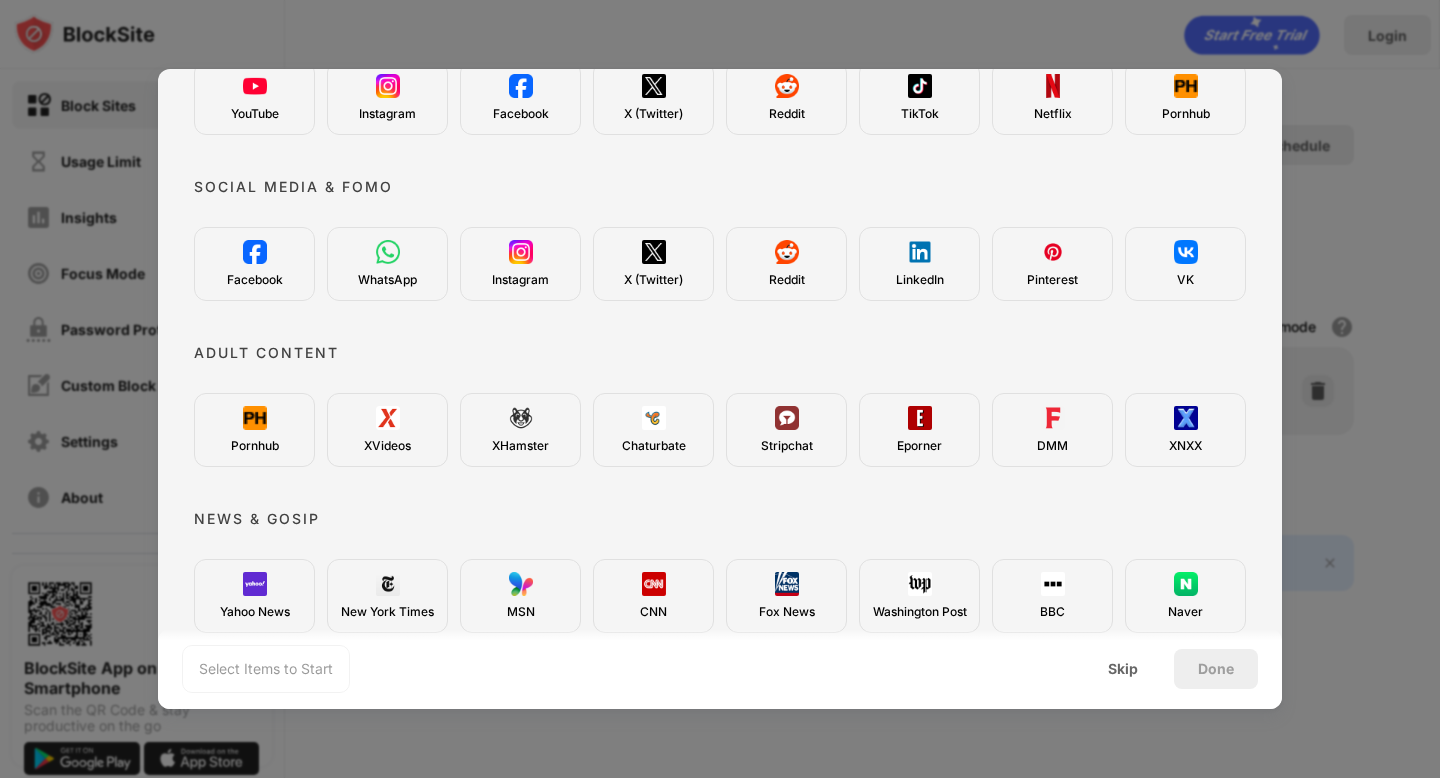 scroll, scrollTop: 0, scrollLeft: 0, axis: both 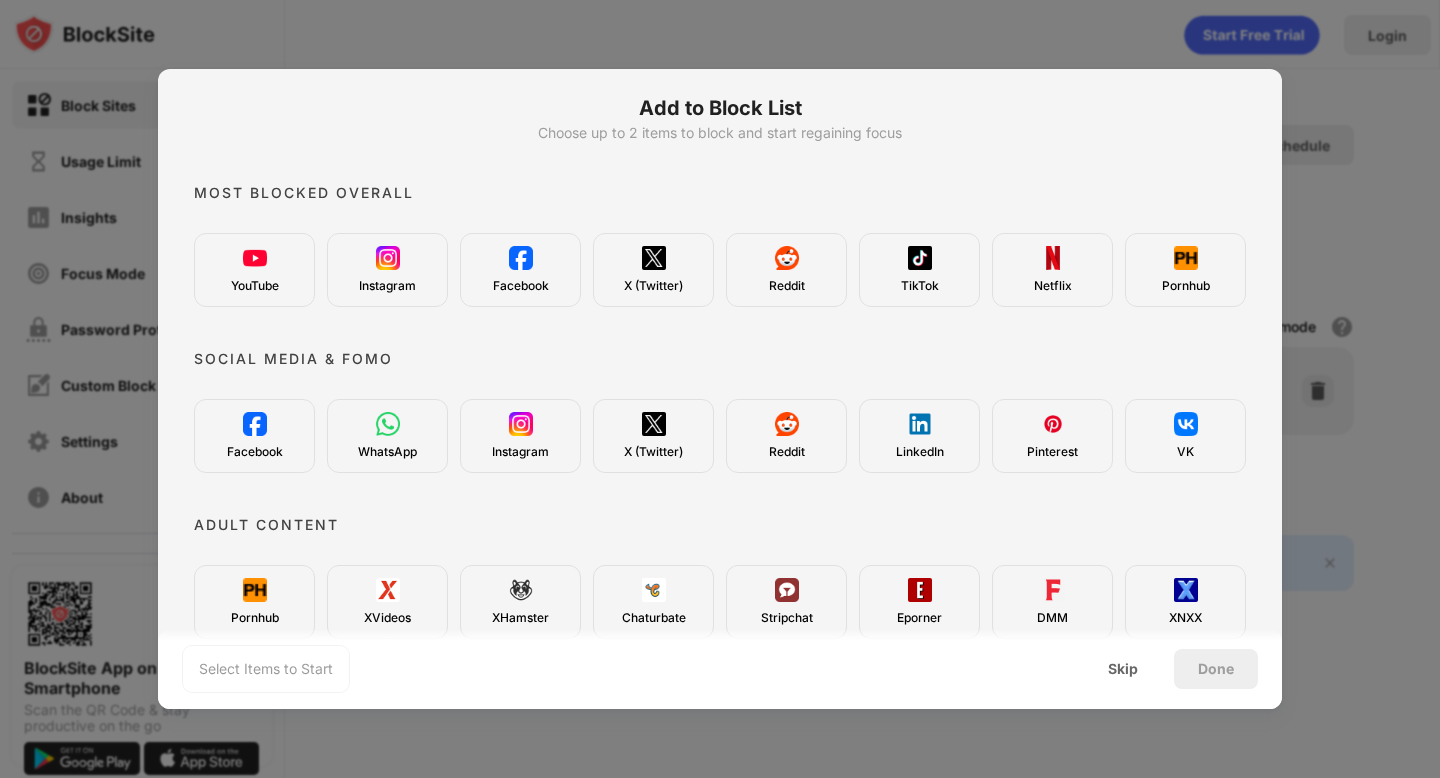 click on "Instagram" at bounding box center [387, 270] 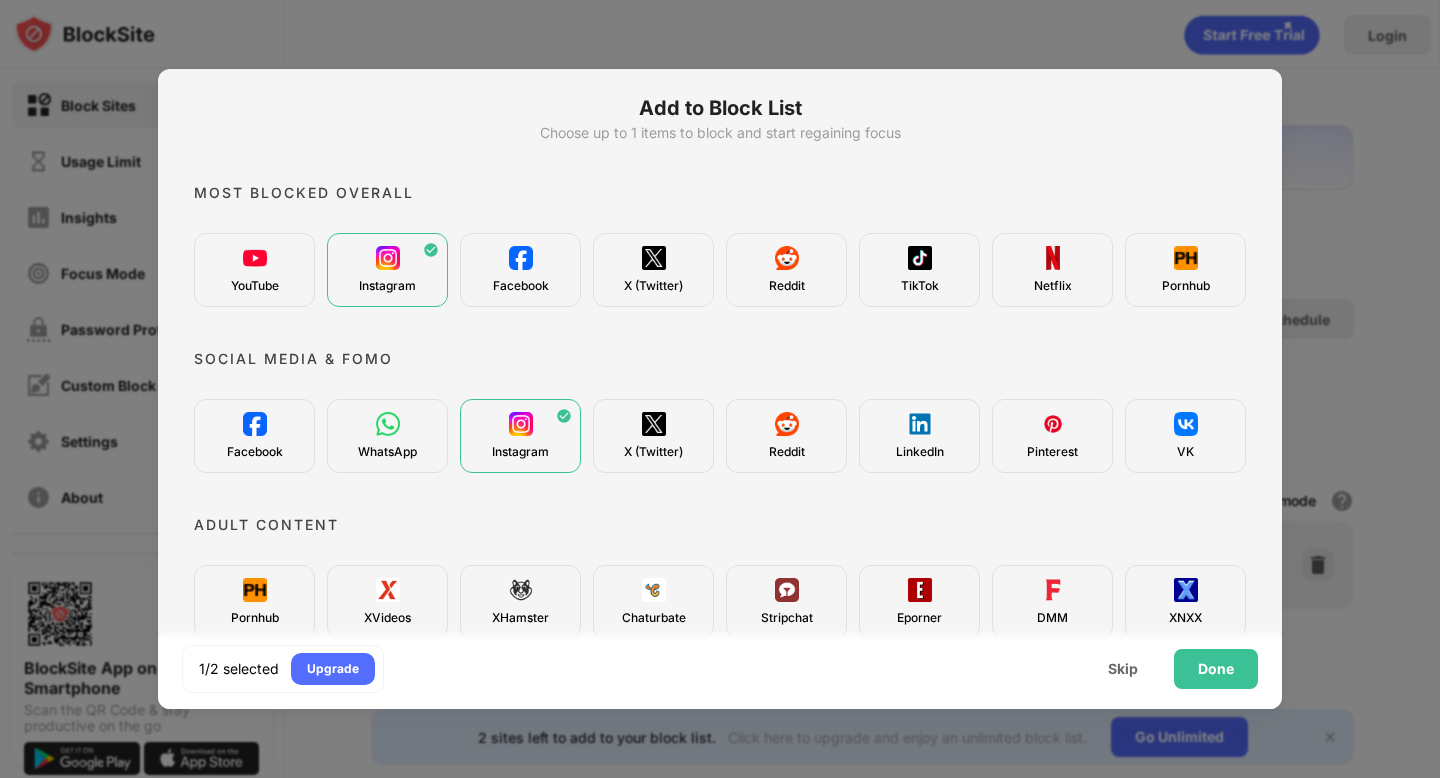 scroll, scrollTop: 0, scrollLeft: 0, axis: both 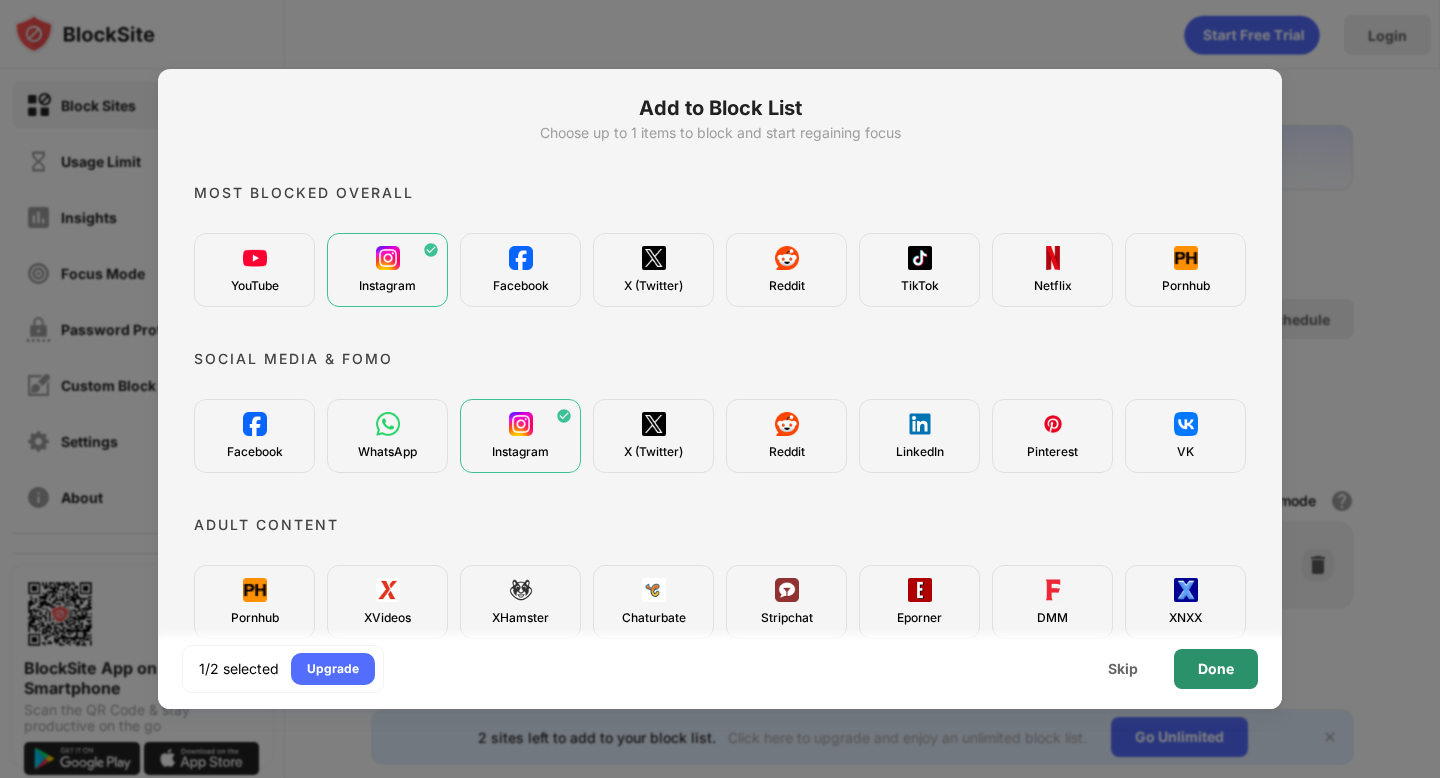 click on "Done" at bounding box center (1216, 669) 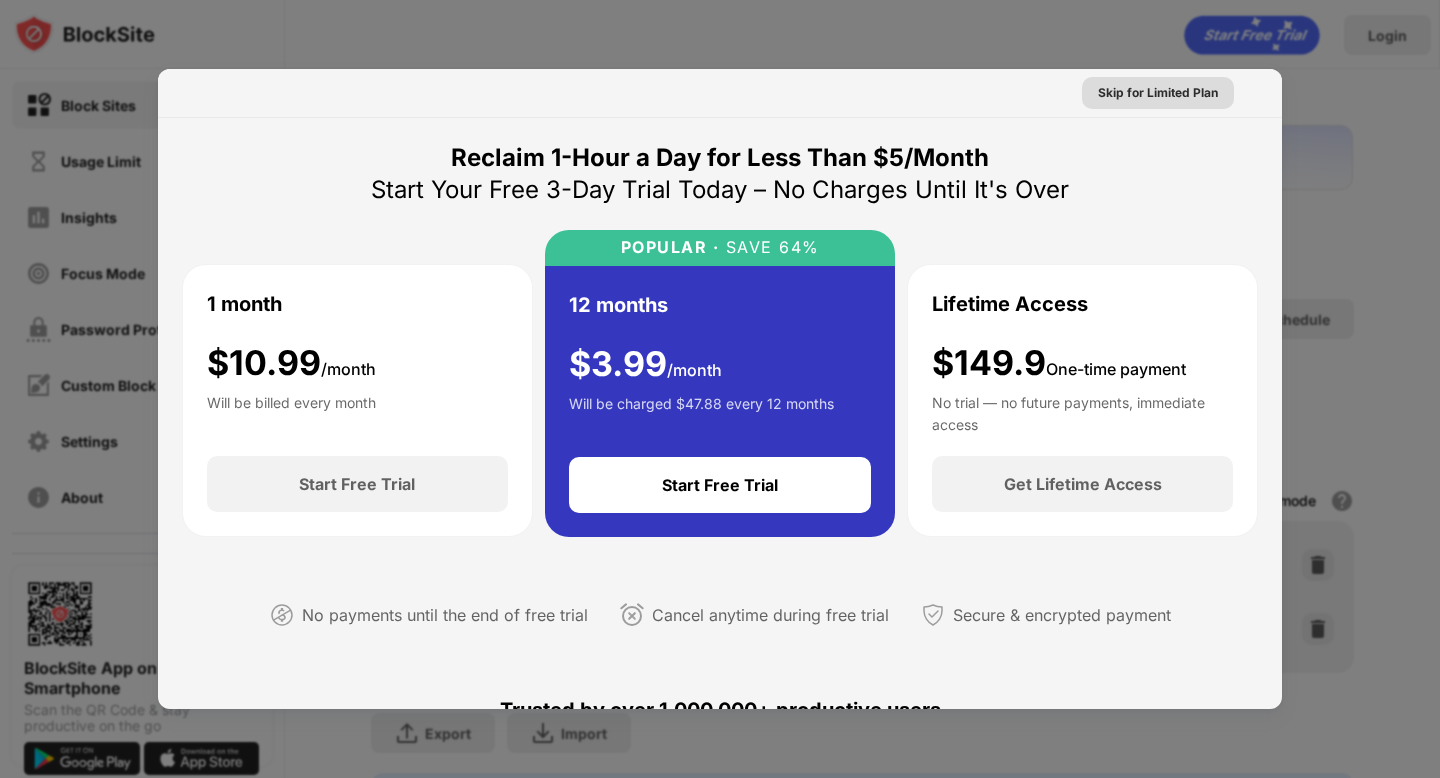 click on "Skip for Limited Plan" at bounding box center [1158, 93] 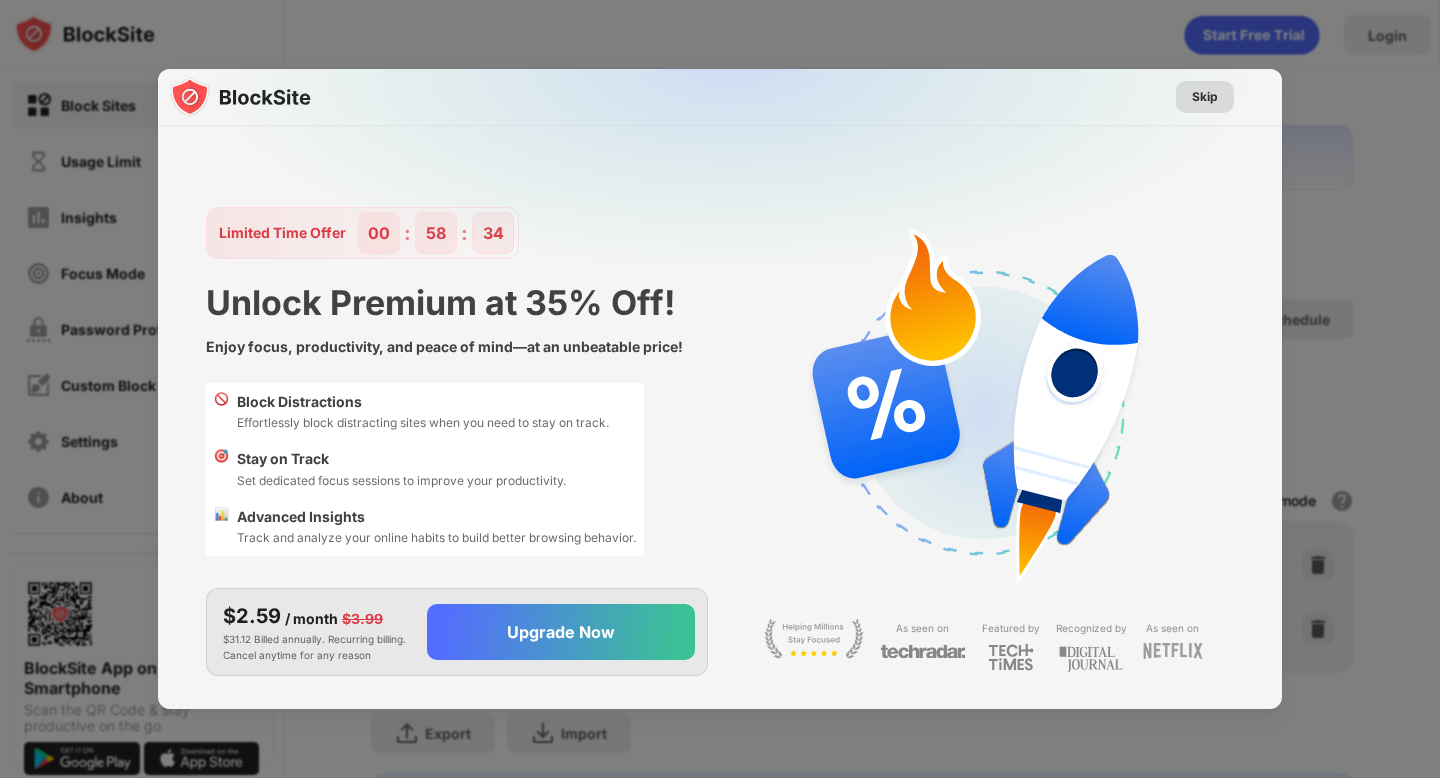 click on "Skip" at bounding box center [1205, 97] 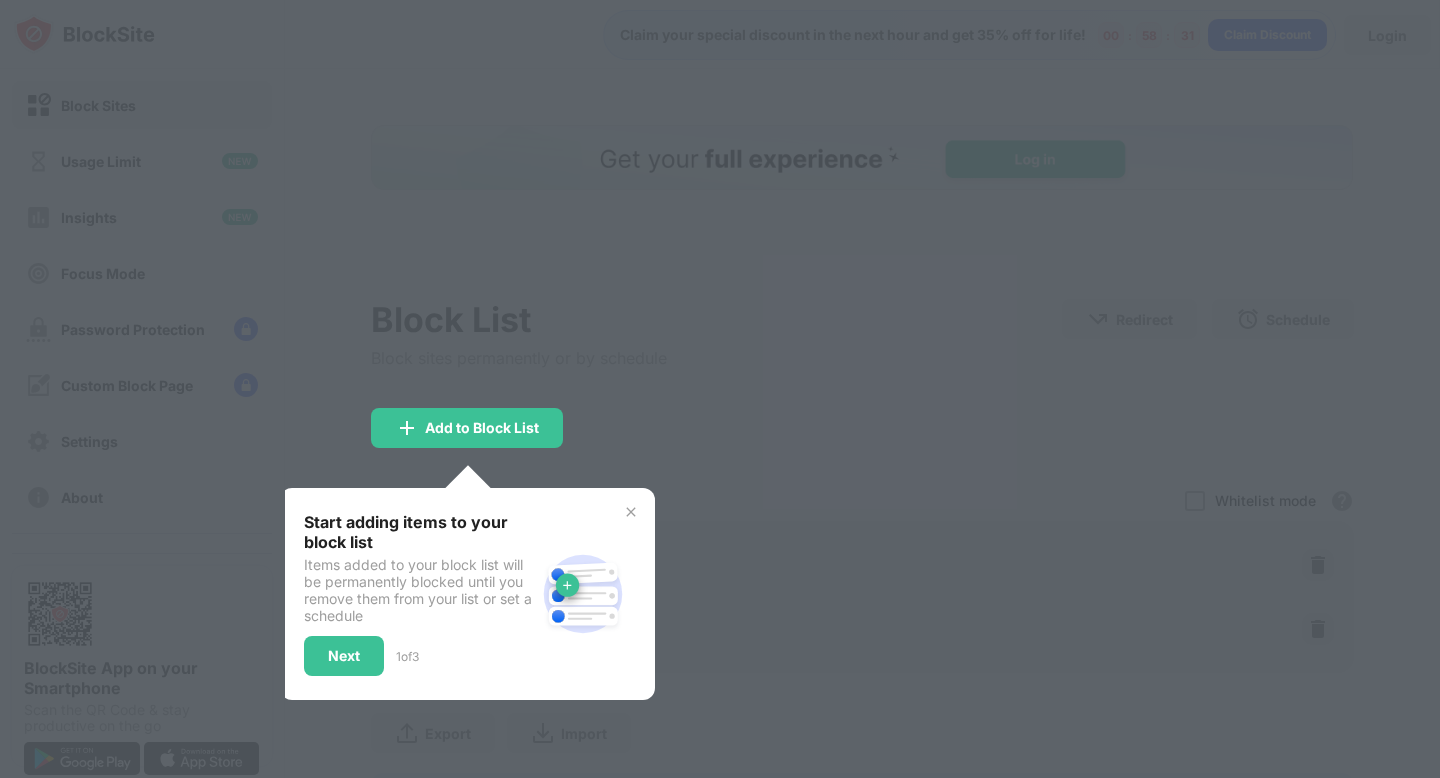 scroll, scrollTop: 0, scrollLeft: 0, axis: both 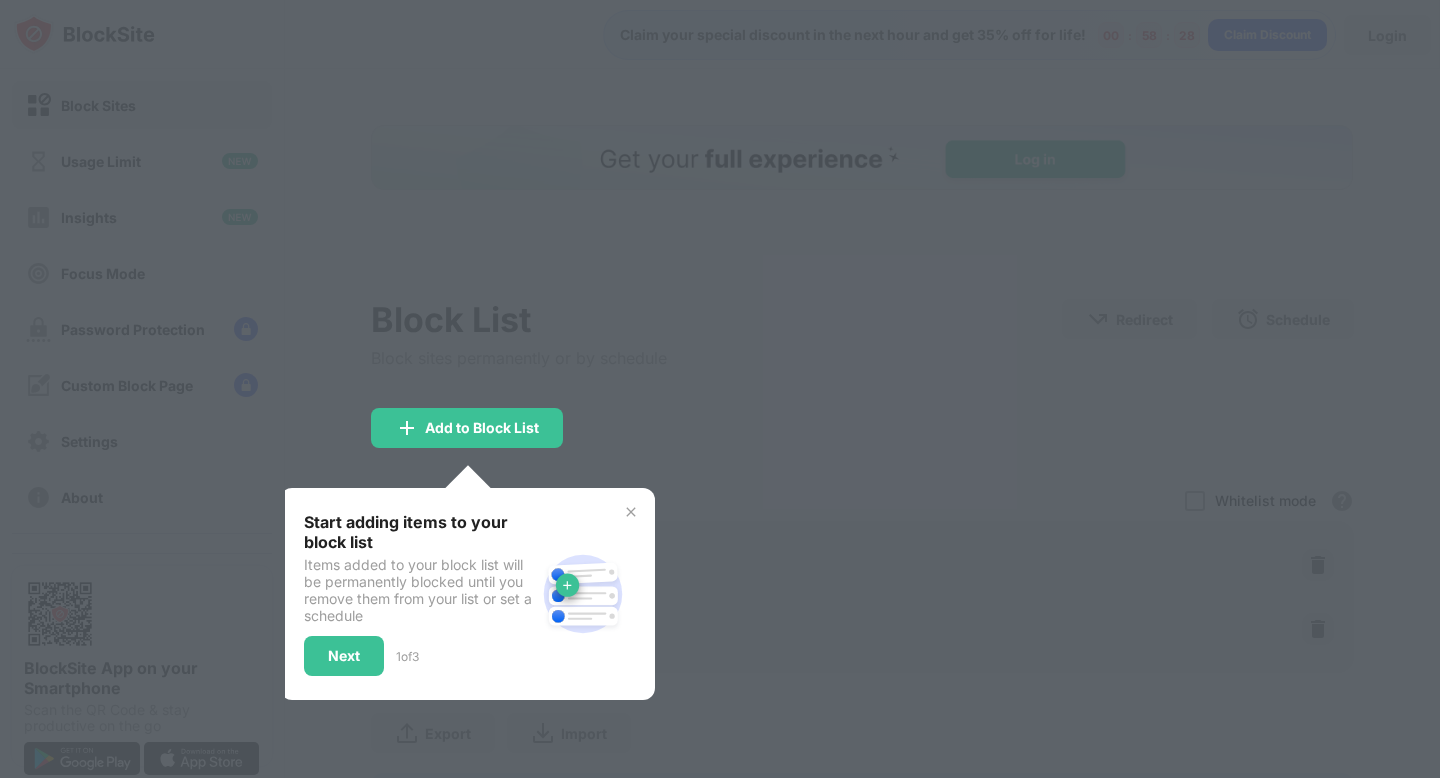 click at bounding box center (631, 512) 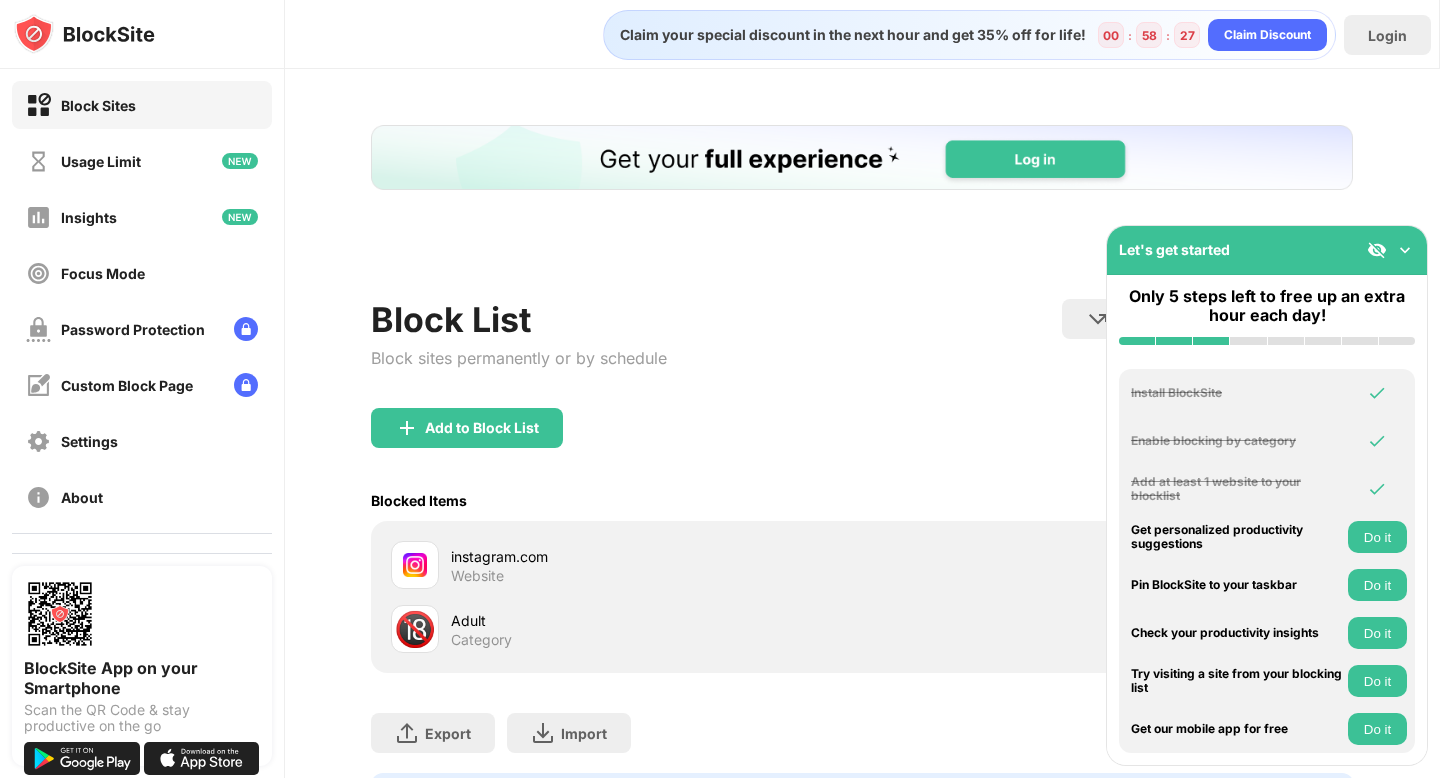 scroll, scrollTop: 0, scrollLeft: 0, axis: both 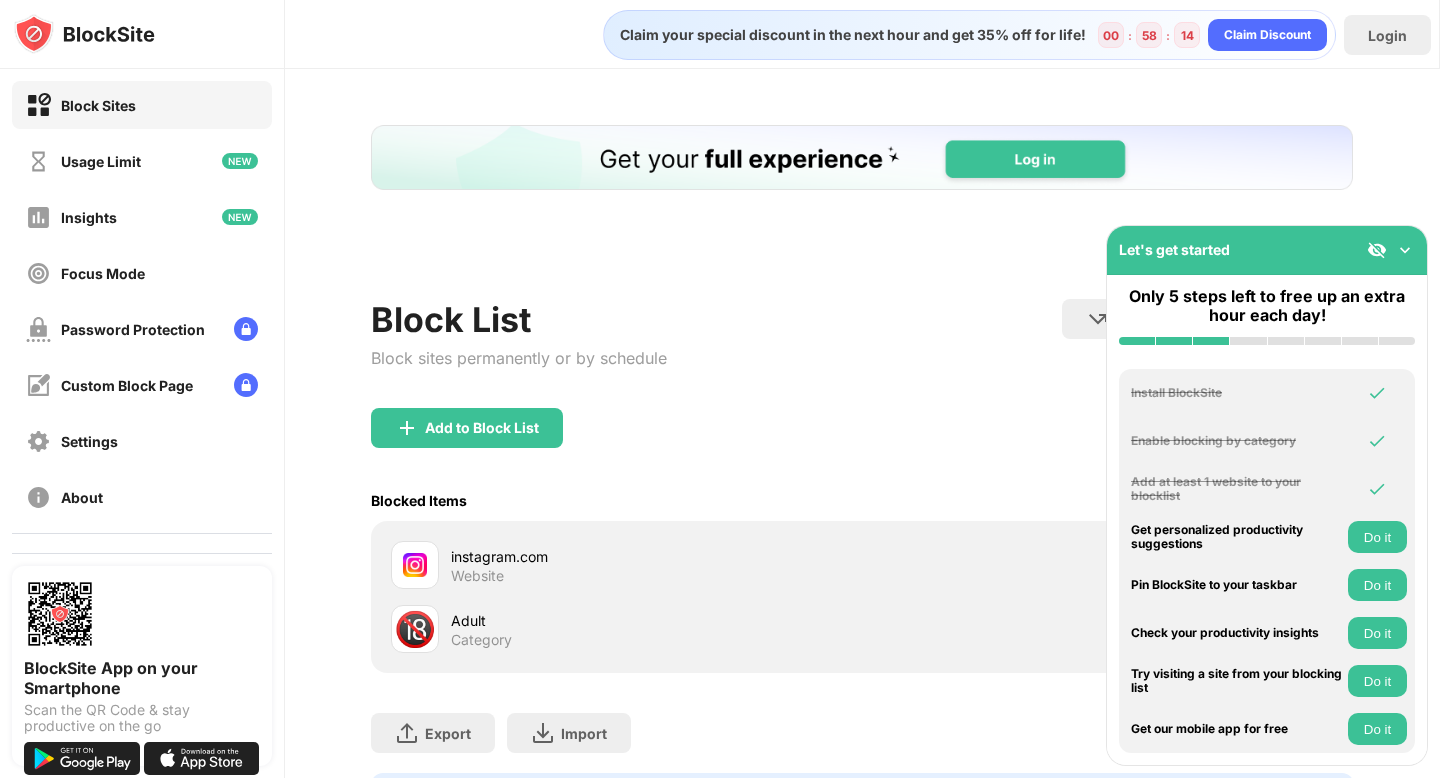 click at bounding box center [1405, 250] 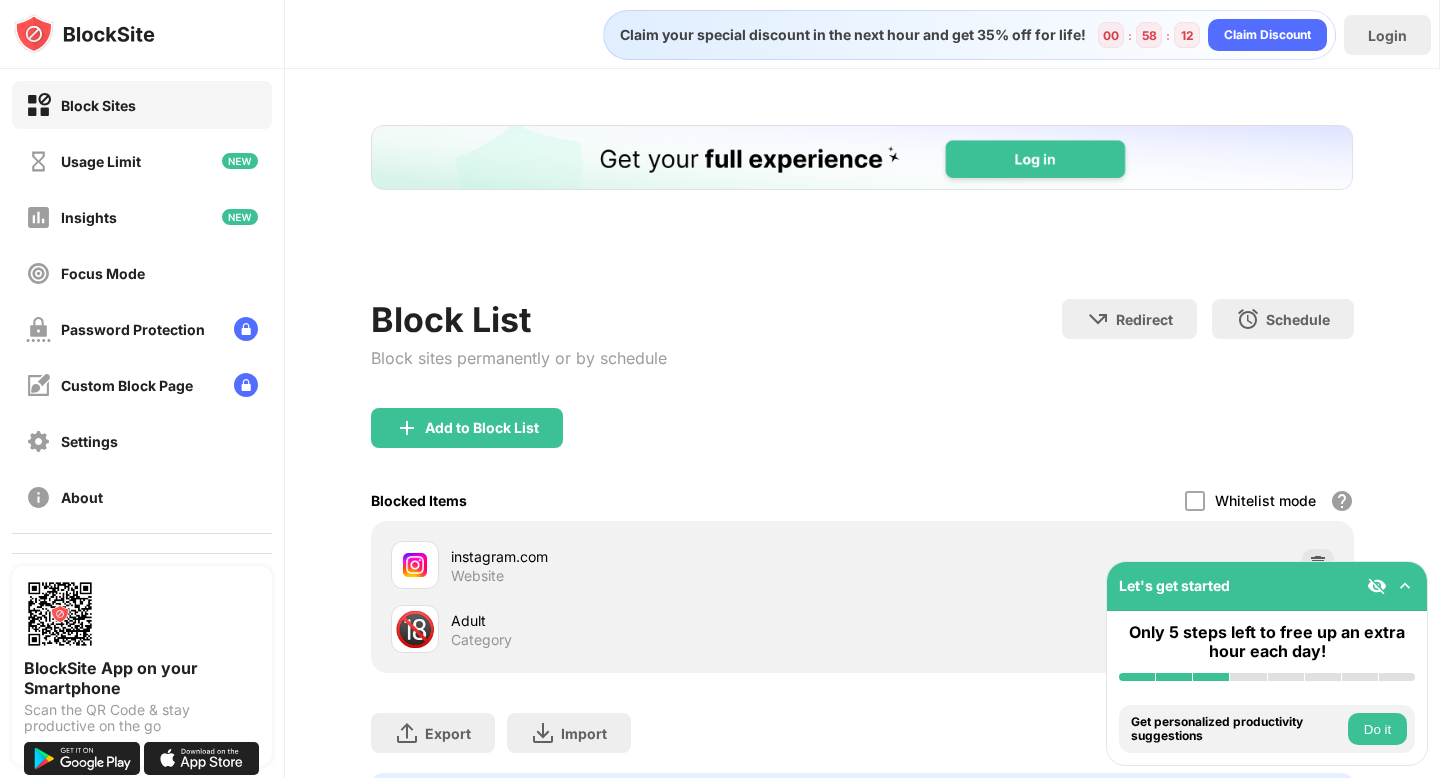 scroll, scrollTop: 121, scrollLeft: 0, axis: vertical 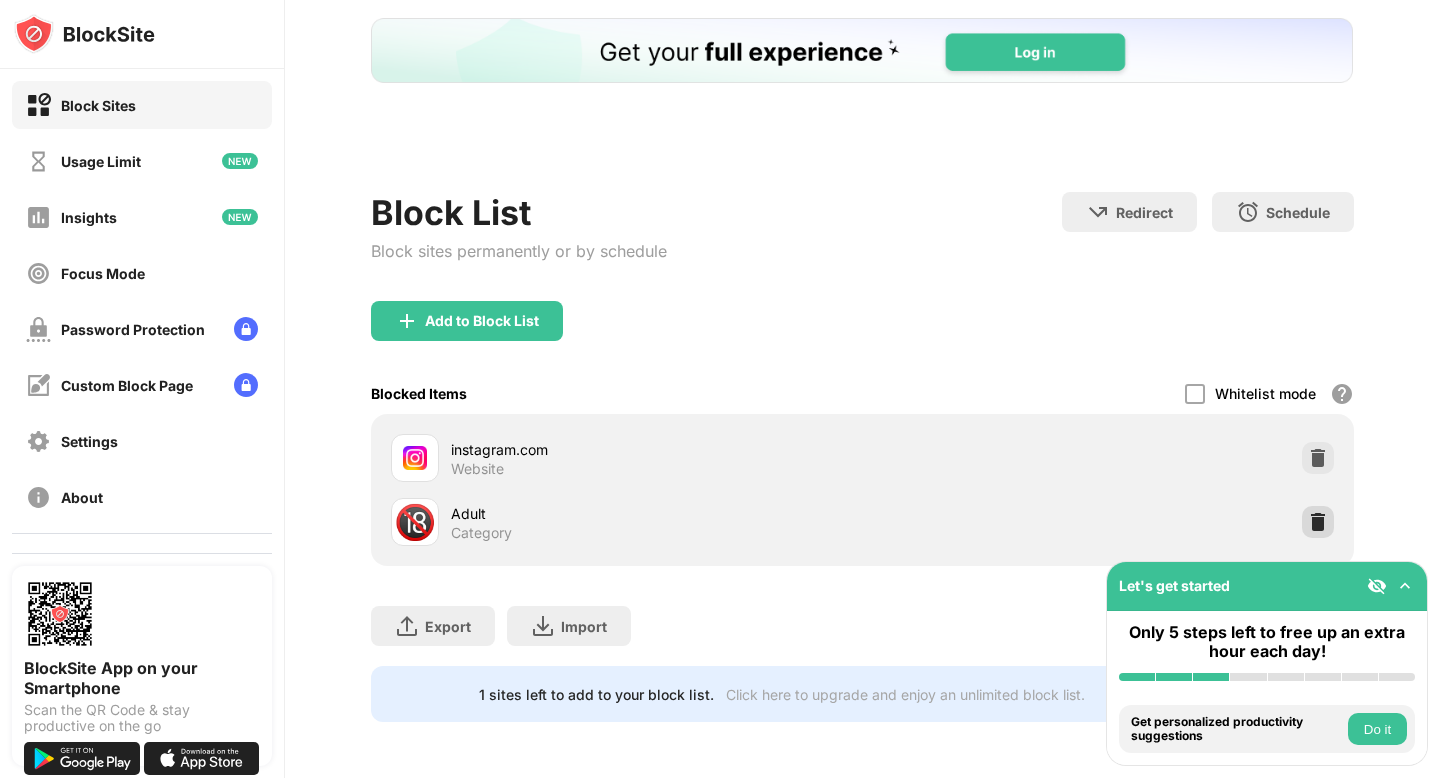 click at bounding box center (1318, 522) 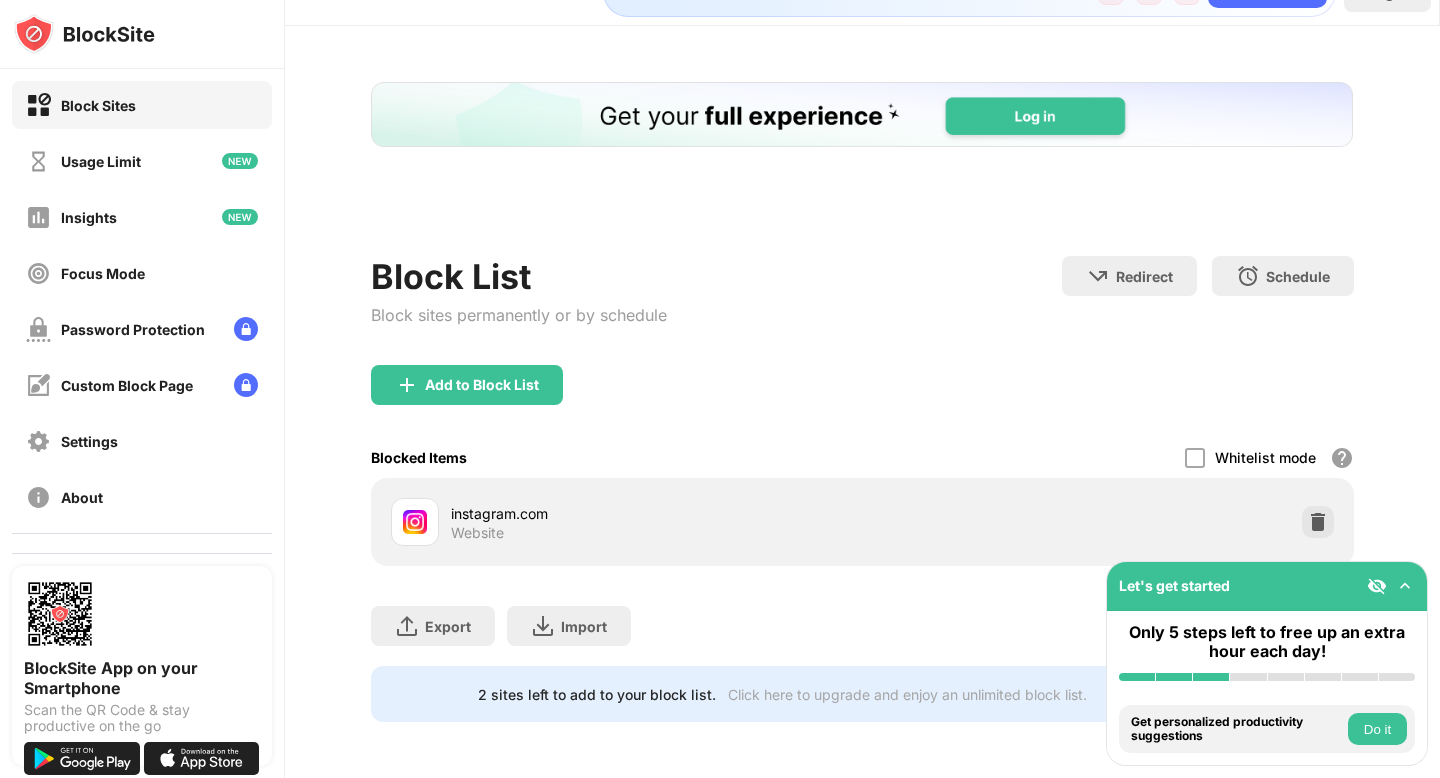 scroll, scrollTop: 57, scrollLeft: 0, axis: vertical 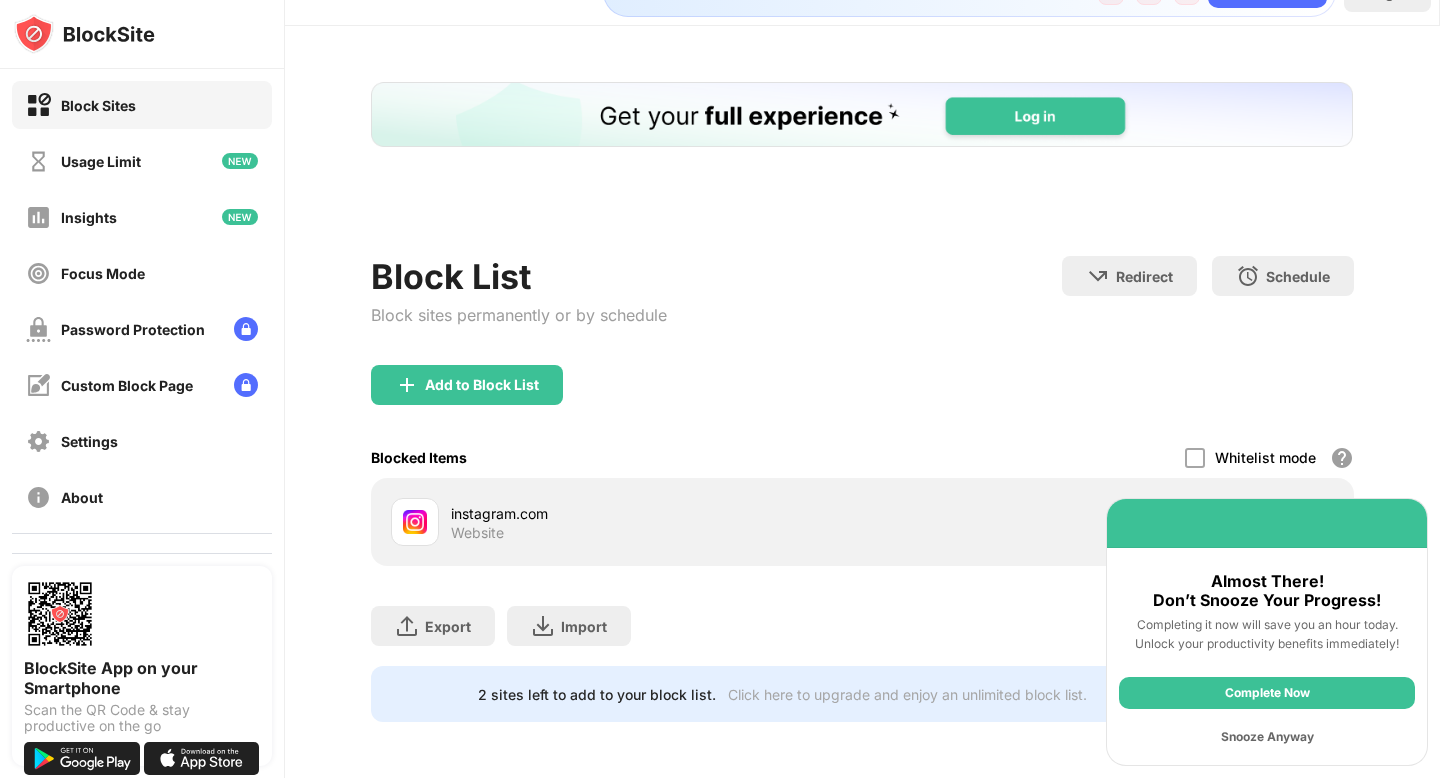 click on "Snooze Anyway" at bounding box center (1267, 737) 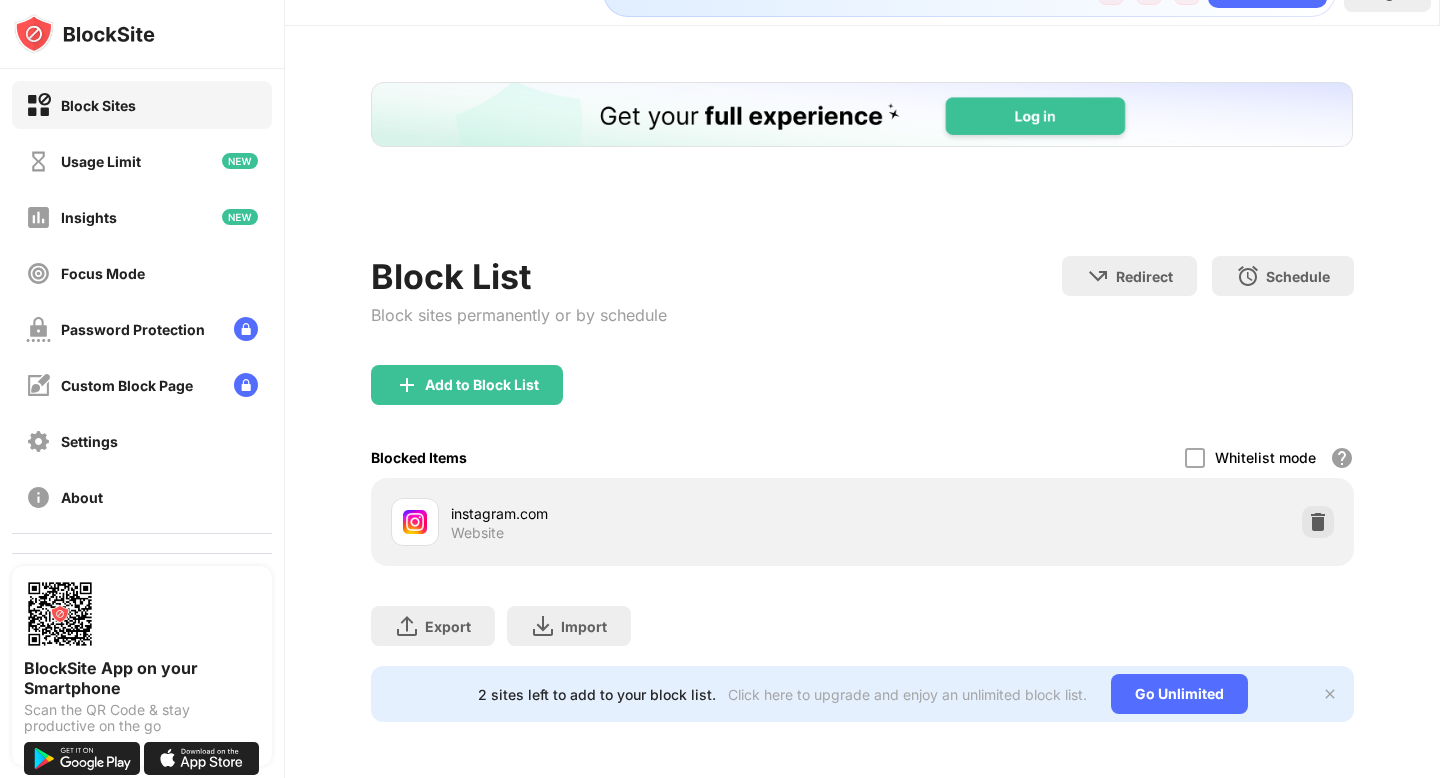 click at bounding box center (1330, 694) 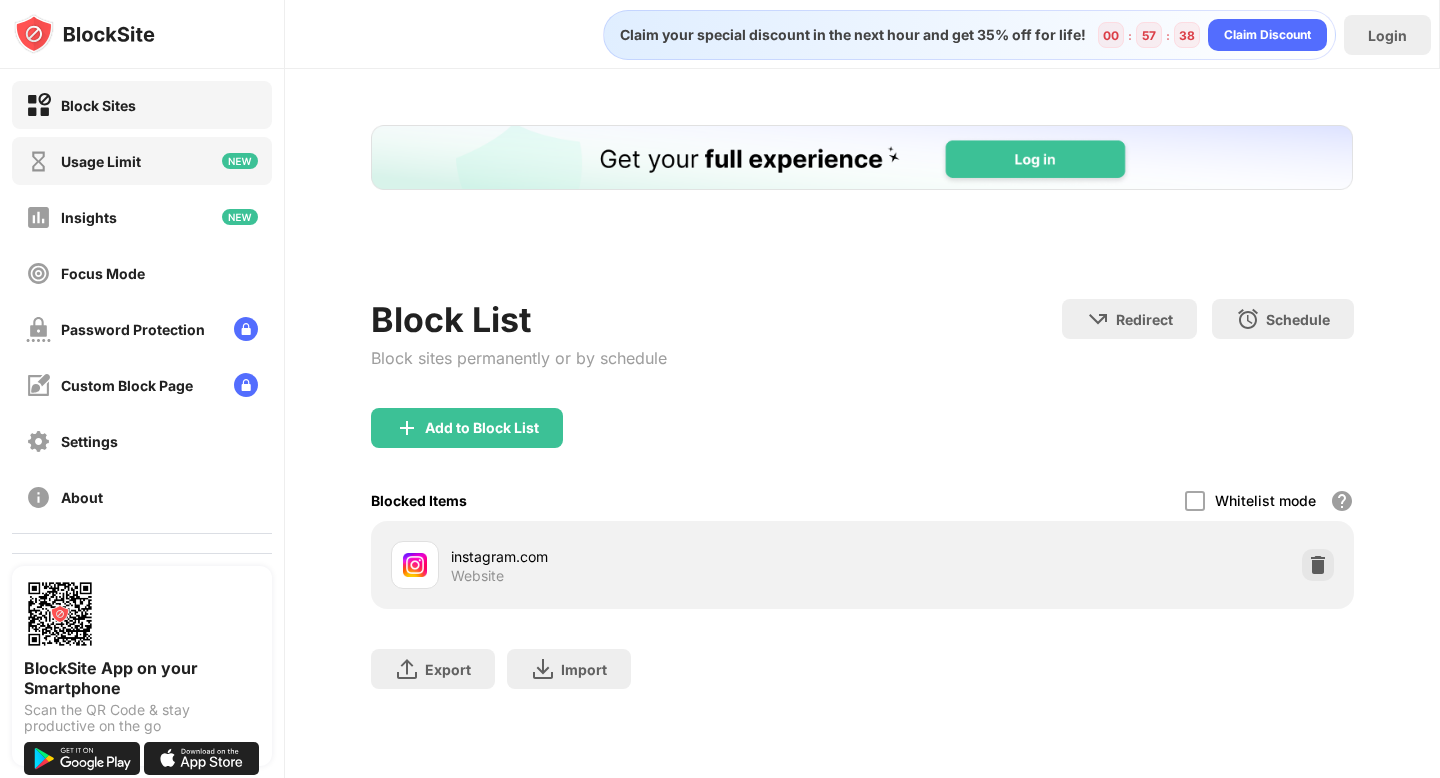 click on "Usage Limit" at bounding box center (142, 161) 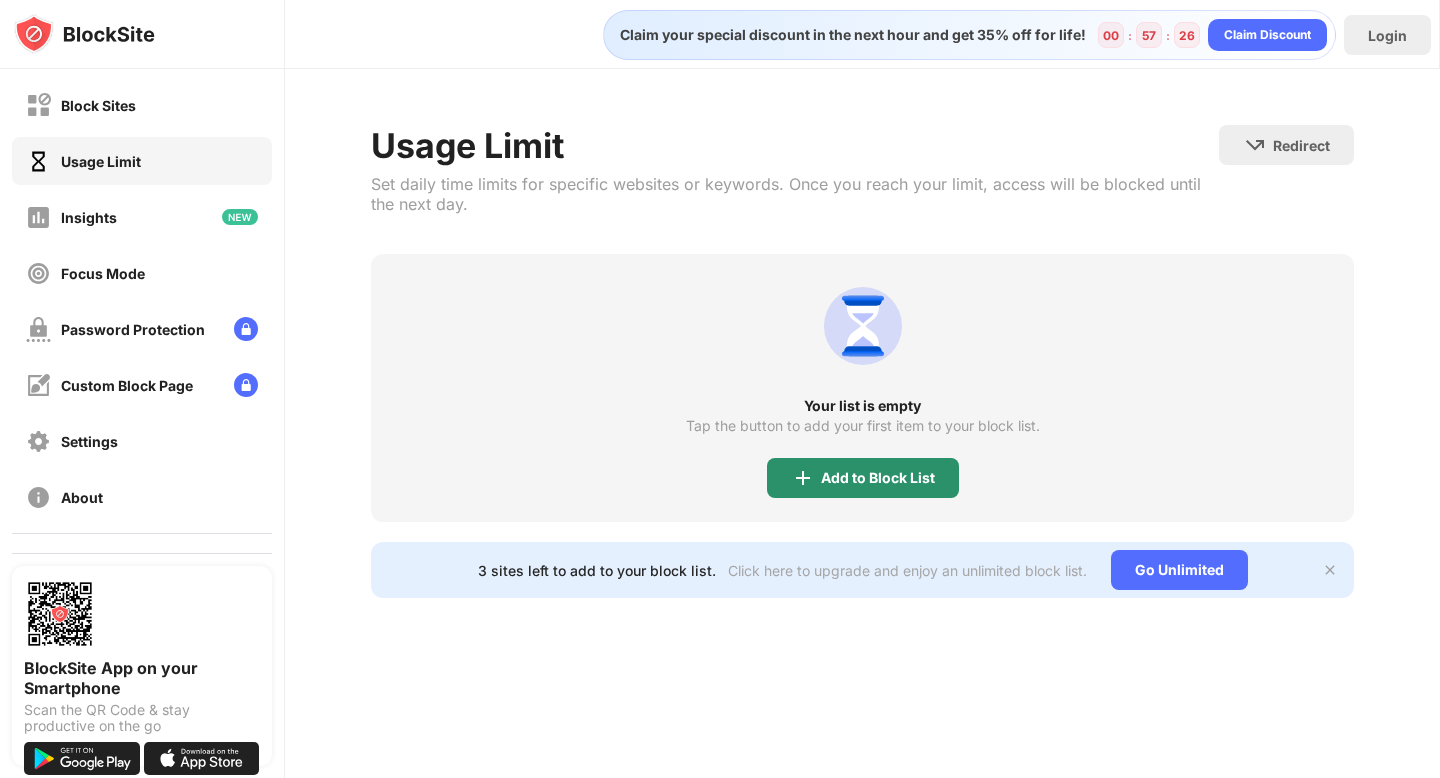click at bounding box center [803, 478] 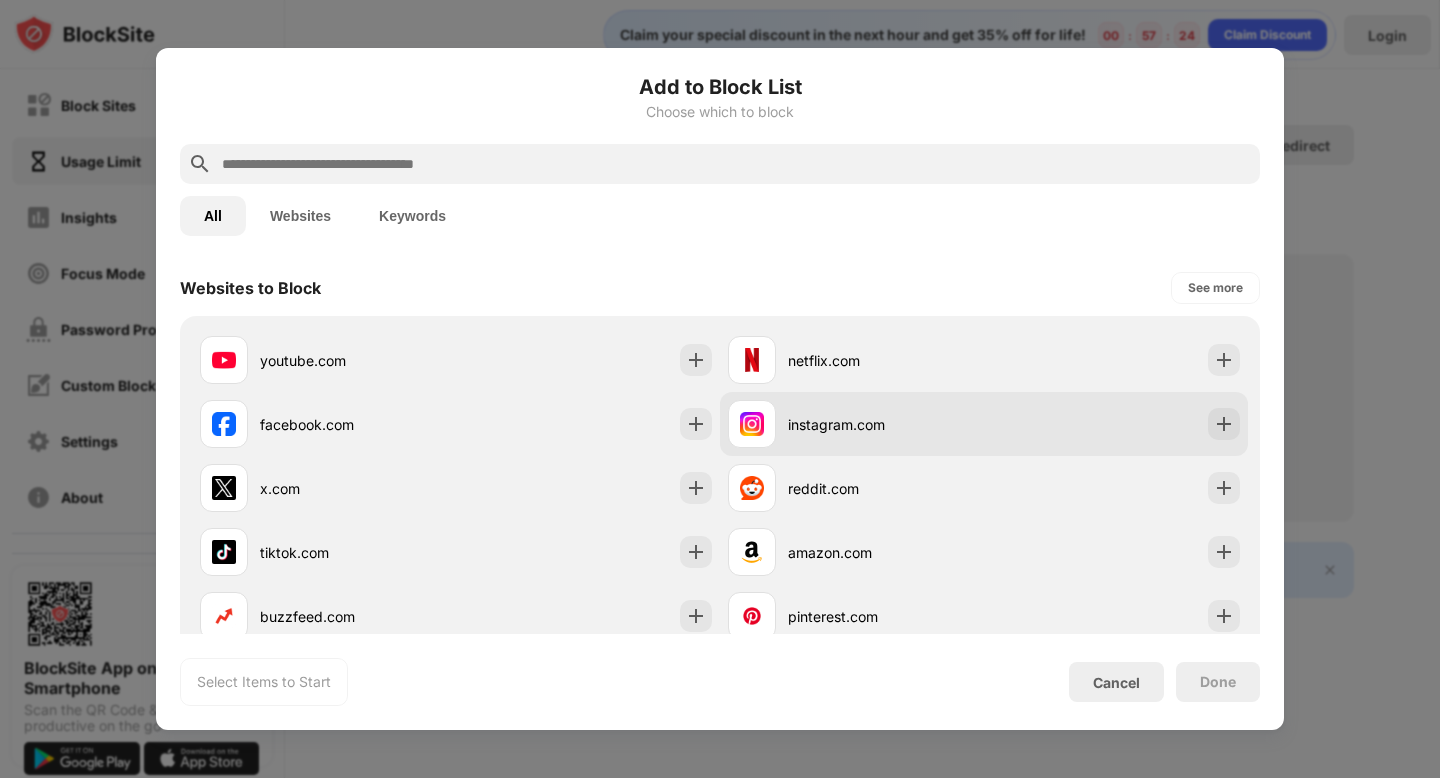 click on "instagram.com" at bounding box center (886, 424) 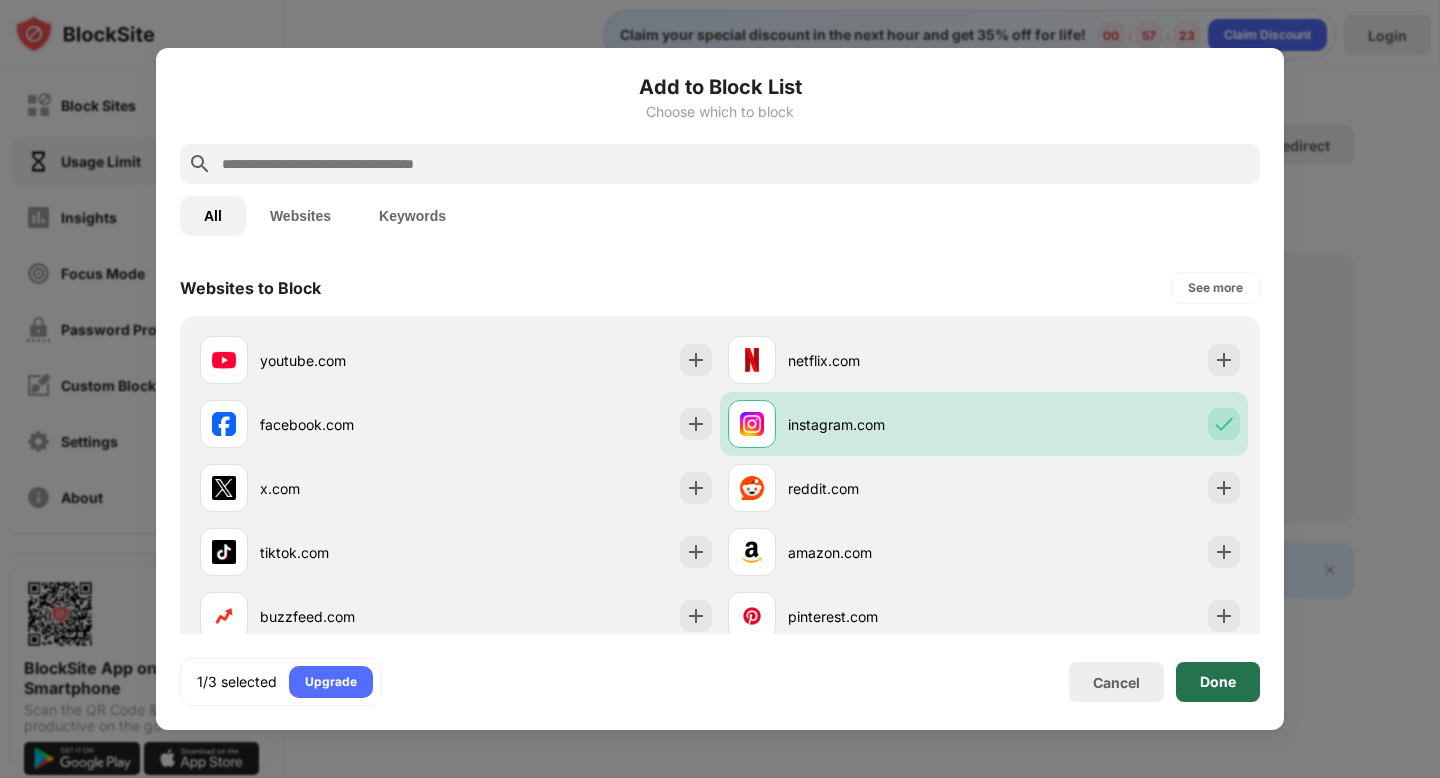click on "Done" at bounding box center [1218, 682] 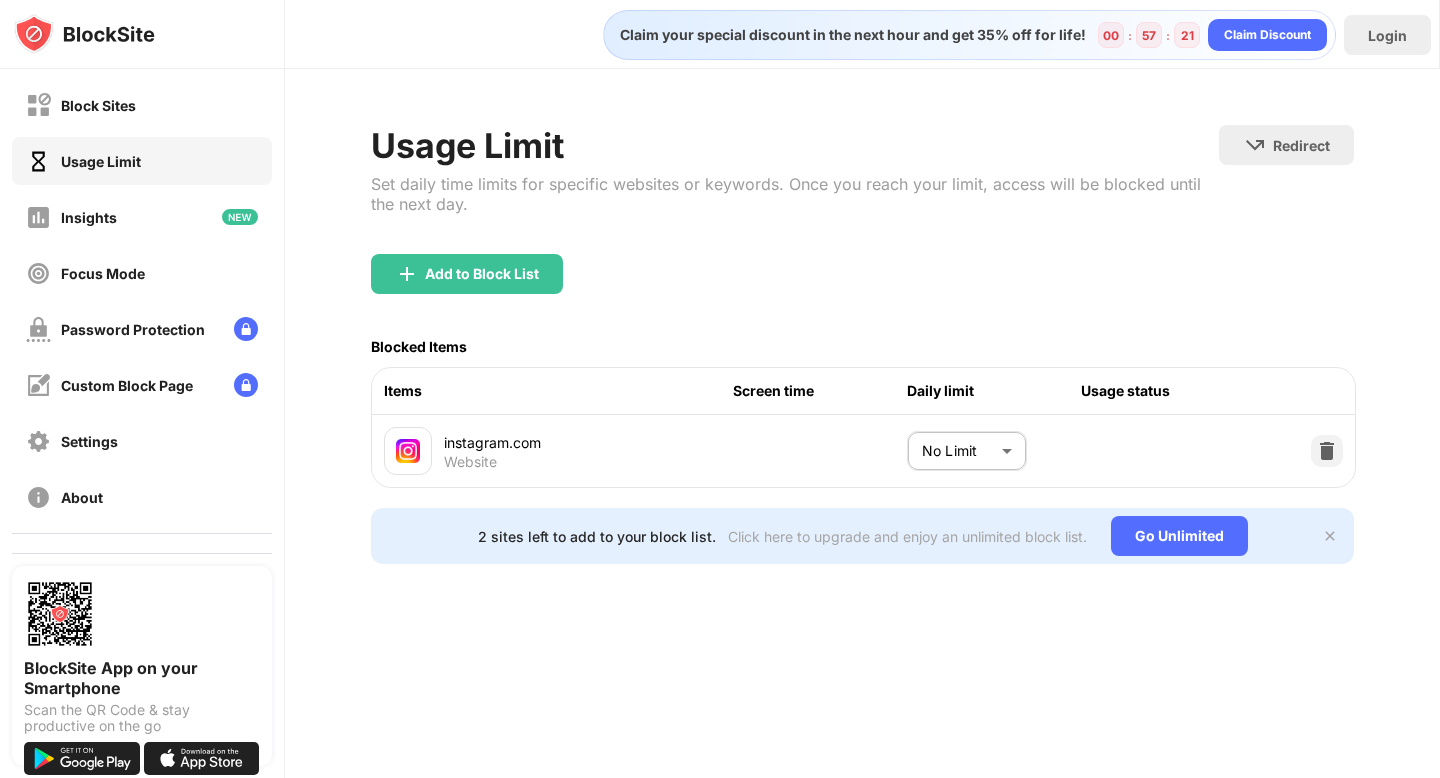 click on "Block Sites Usage Limit Insights Focus Mode Password Protection Custom Block Page Settings About Blocking Sync with other devices Disabled BlockSite App on your Smartphone Scan the QR Code & stay productive on the go Claim your special discount in the next hour and get 35% off for life! 00 : 57 : 21 Claim Discount Login Usage Limit Set daily time limits for specific websites or keywords. Once you reach your limit, access will be blocked until the next day. Redirect Choose a site to be redirected to when blocking is active Add to Block List Blocked Items Items Screen time Daily limit Usage status instagram.com Website No Limit ******** ​ 2 sites left to add to your block list. Click here to upgrade and enjoy an unlimited block list. Go Unlimited" at bounding box center [720, 389] 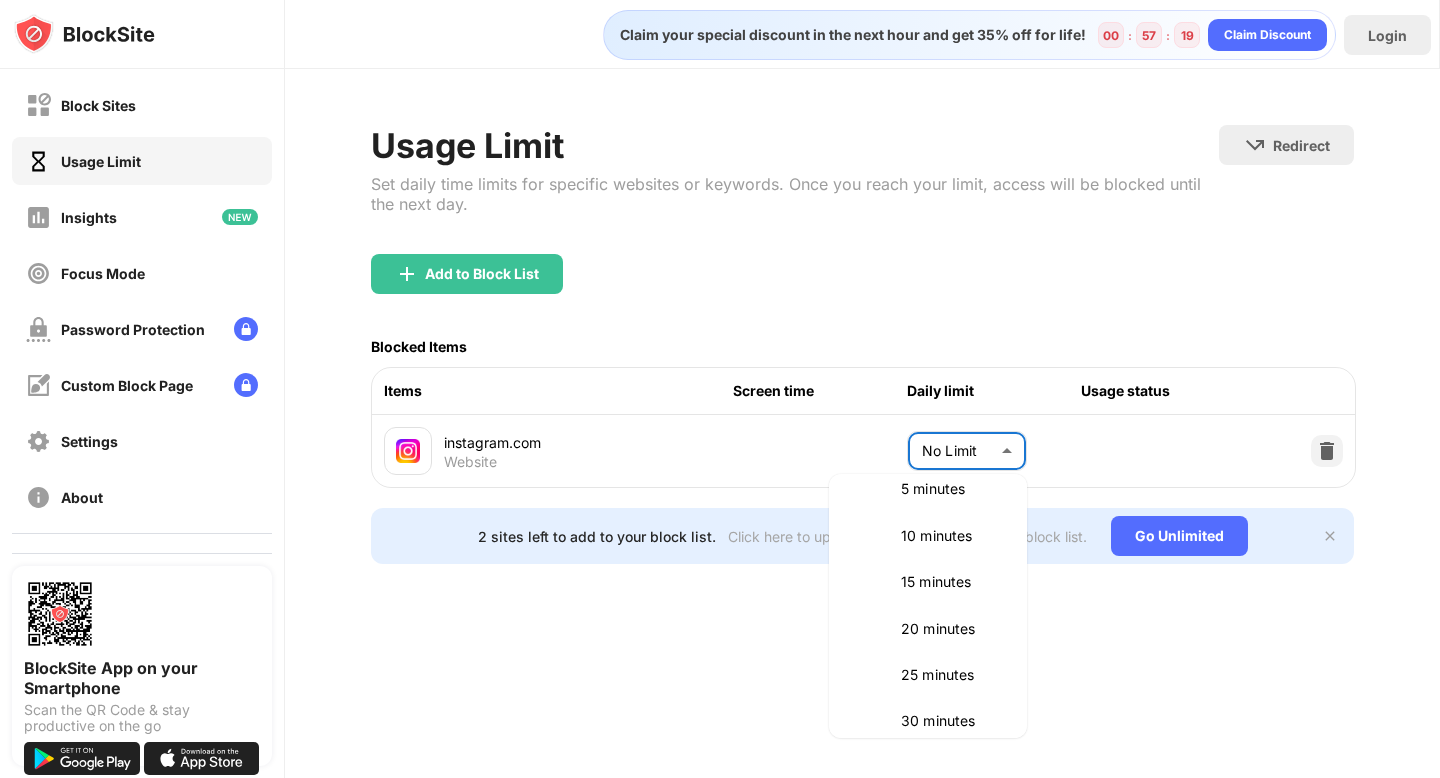 scroll, scrollTop: 83, scrollLeft: 0, axis: vertical 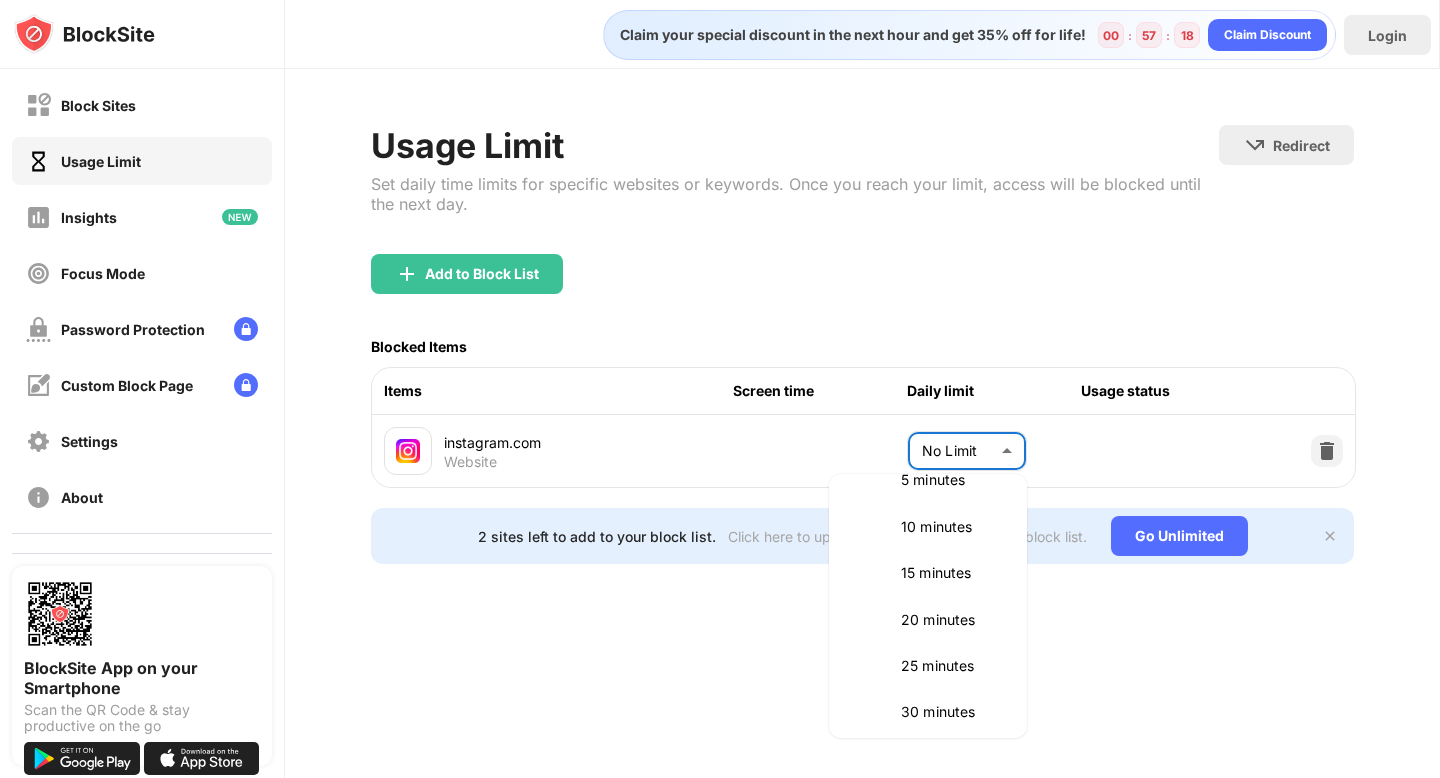click on "20 minutes" at bounding box center (952, 620) 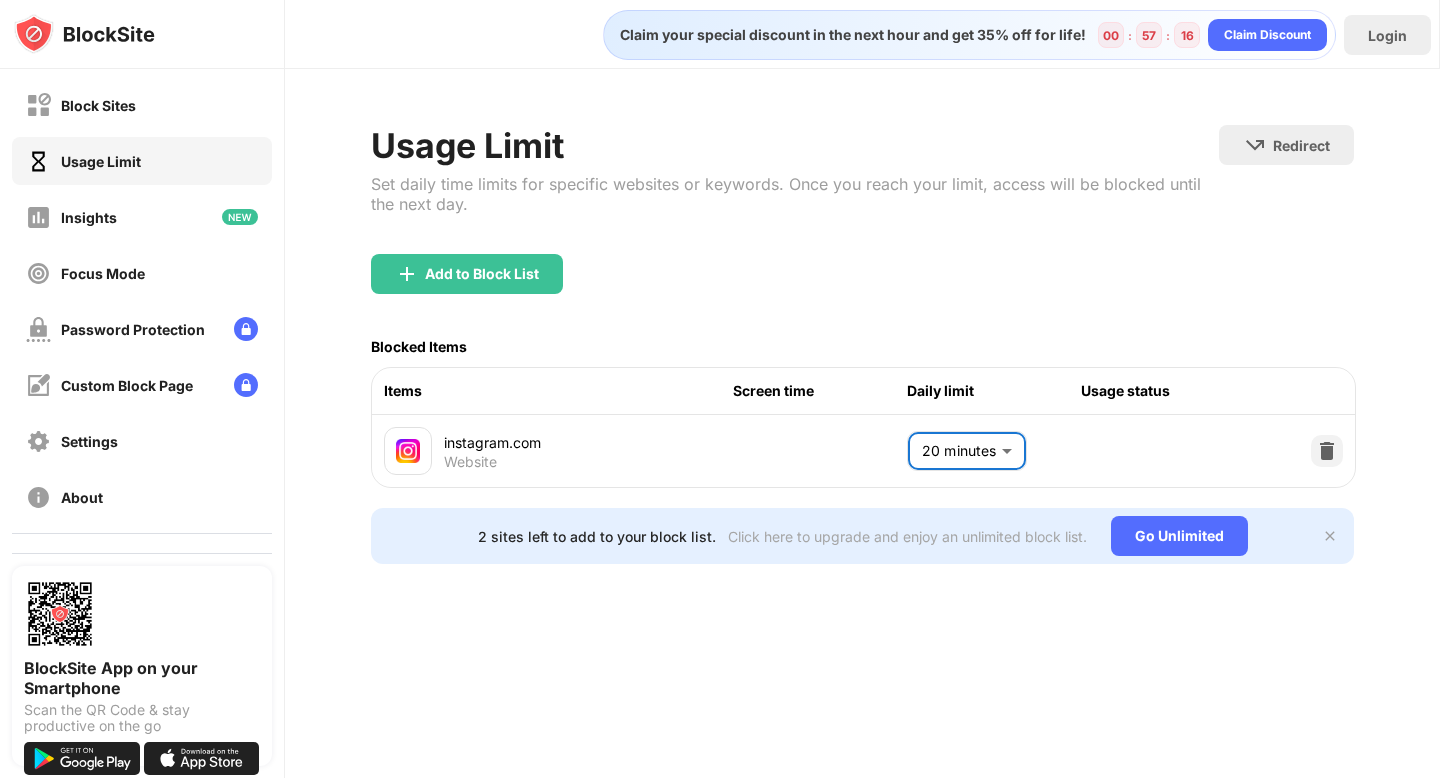 click on "Usage Limit Set daily time limits for specific websites or keywords. Once you reach your limit, access will be blocked until the next day. Redirect Choose a site to be redirected to when blocking is active Add to Block List Blocked Items Items Screen time Daily limit Usage status instagram.com Website 20 minutes ** ​ 2 sites left to add to your block list. Click here to upgrade and enjoy an unlimited block list. Go Unlimited" at bounding box center [862, 344] 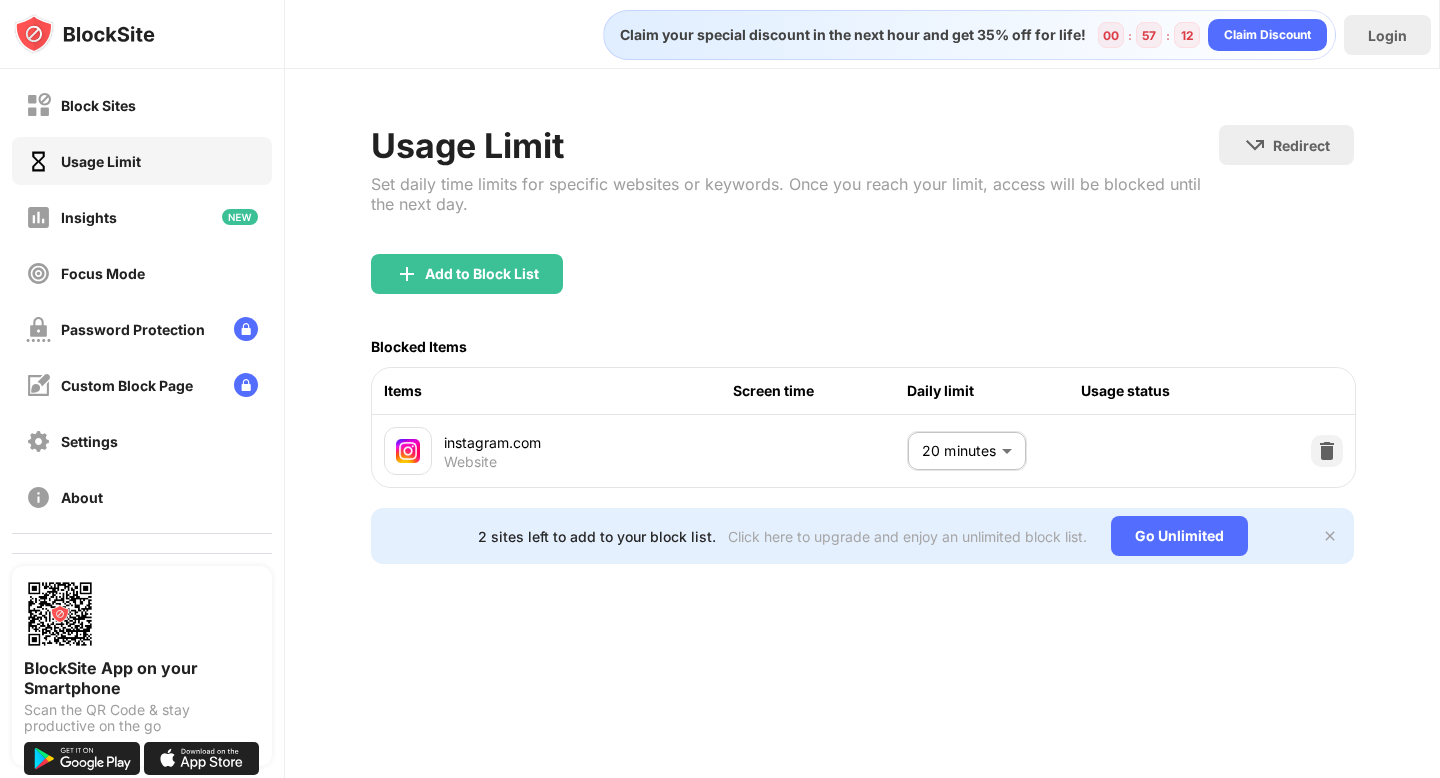 click on "Add to Block List" at bounding box center (862, 290) 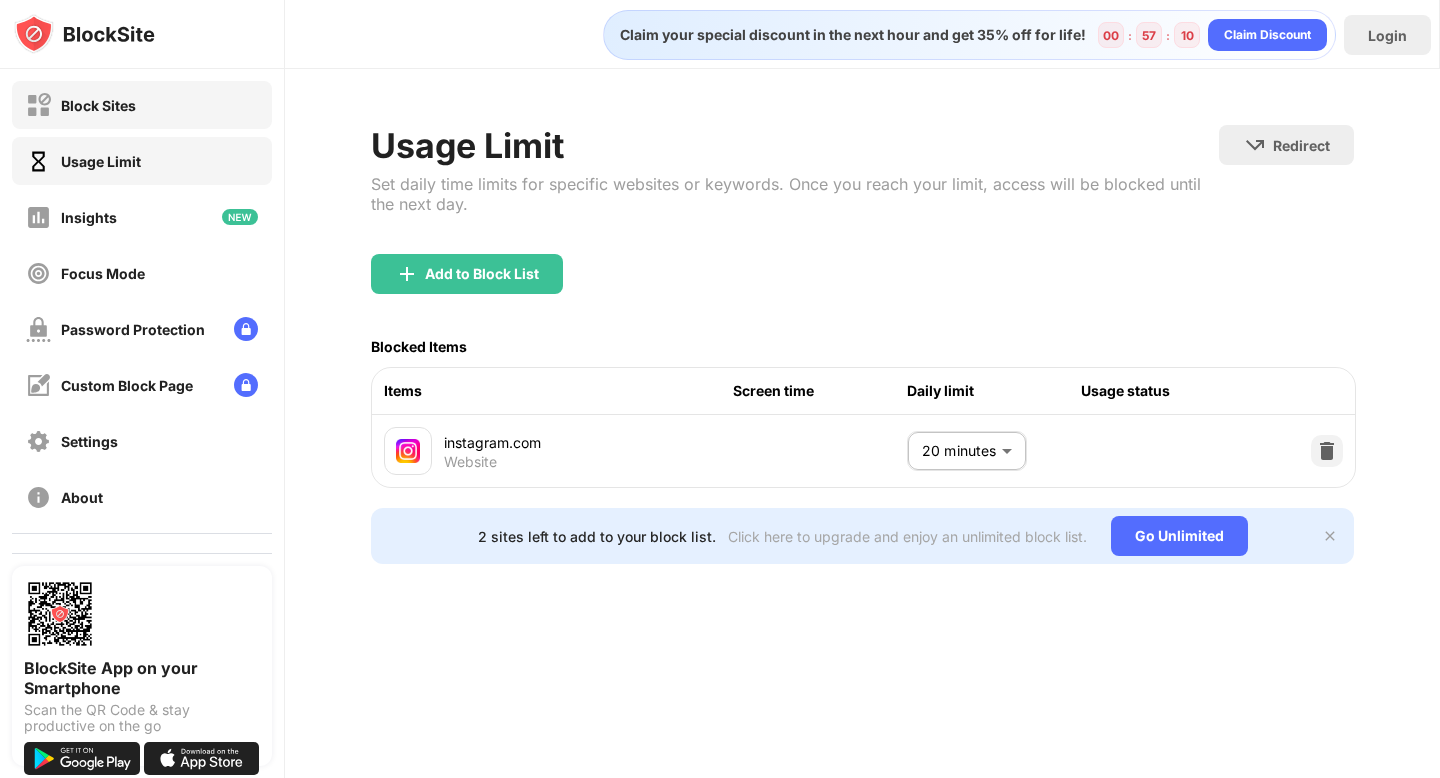 click on "Block Sites" at bounding box center (142, 105) 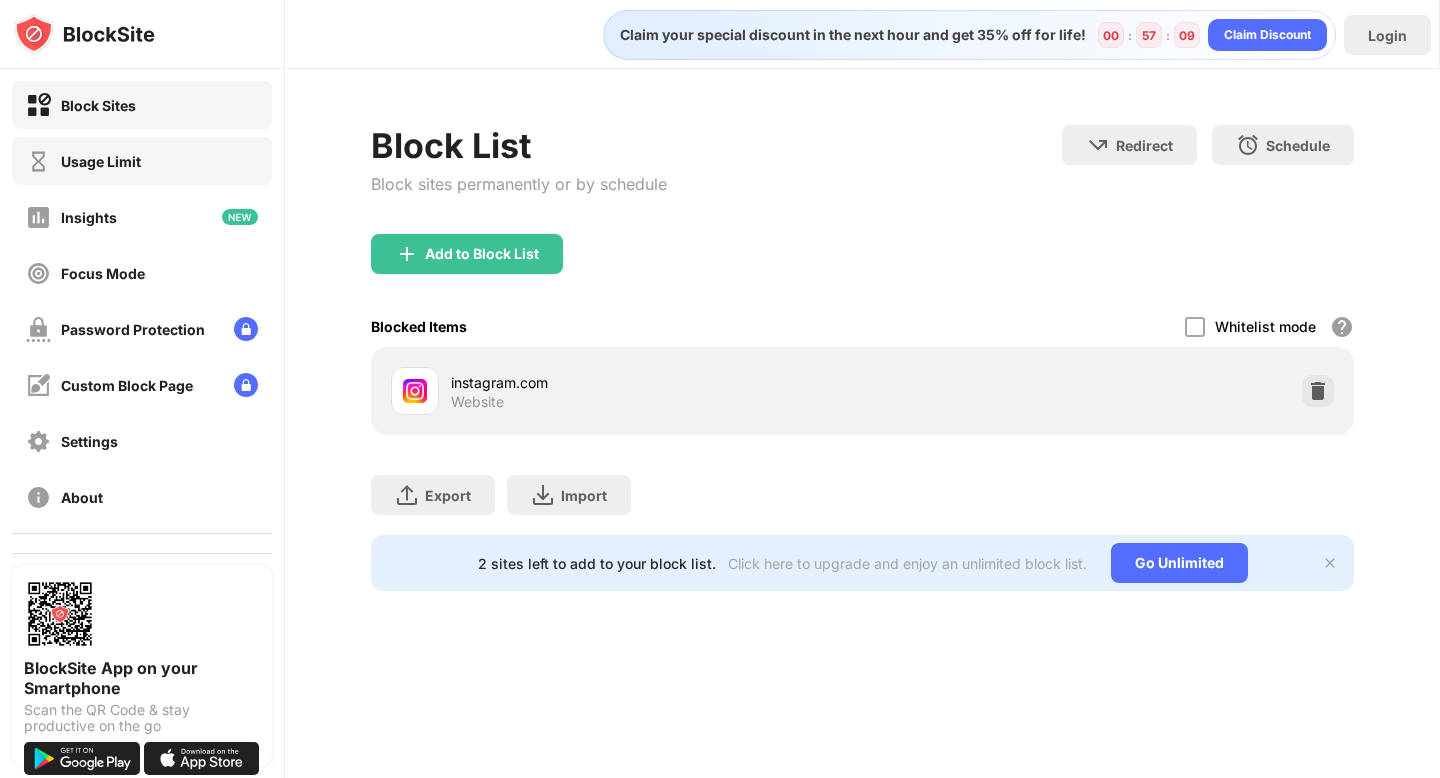 click on "Usage Limit" at bounding box center (142, 161) 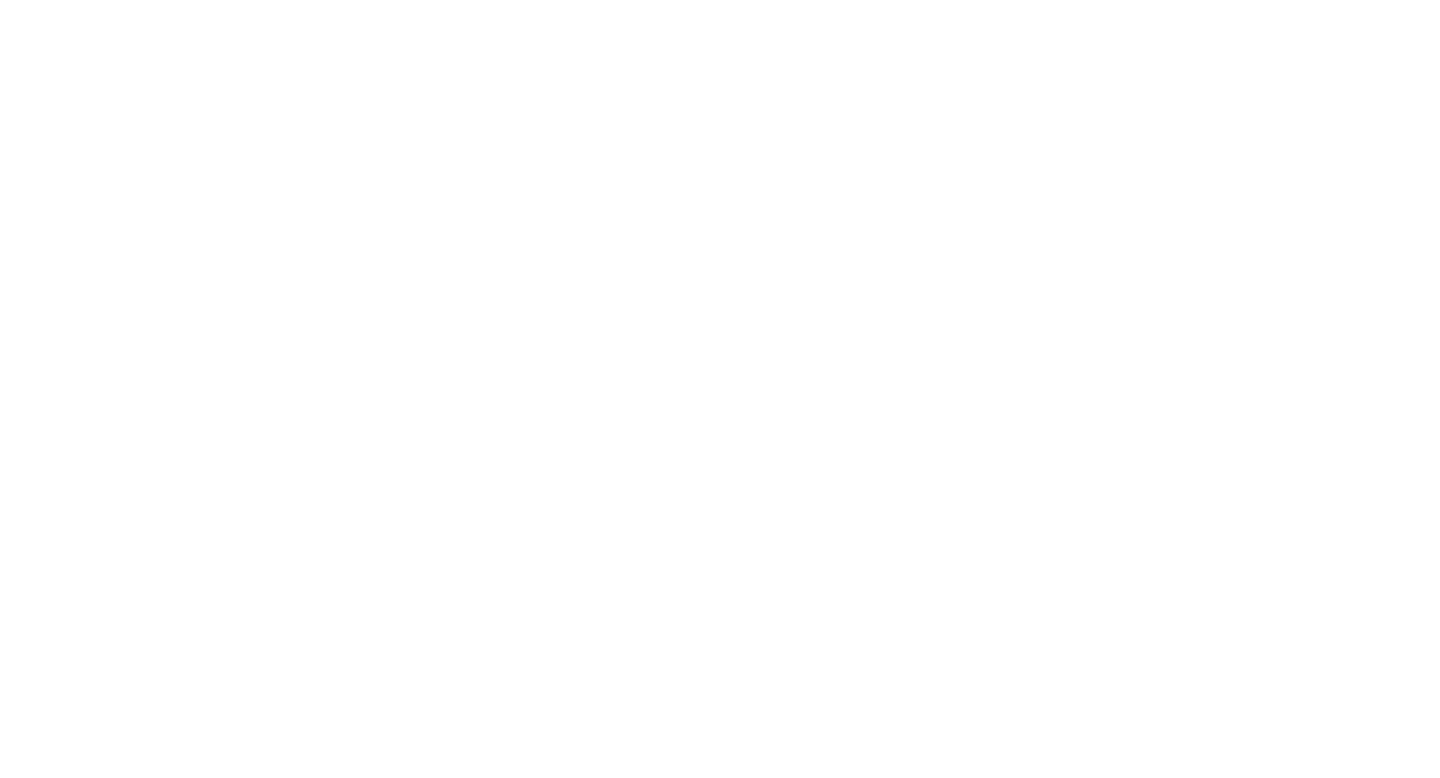 scroll, scrollTop: 0, scrollLeft: 0, axis: both 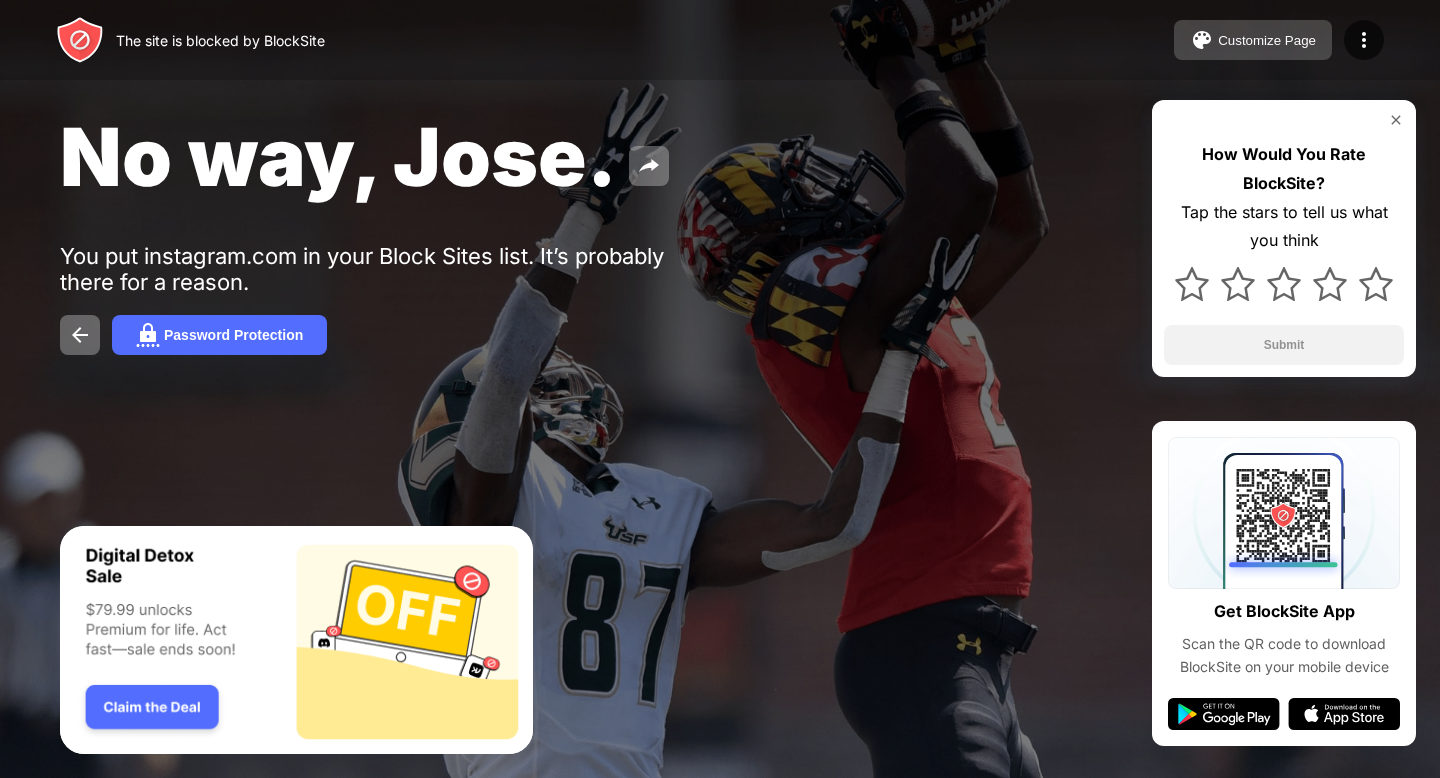 click on "Customize Page" at bounding box center [1253, 40] 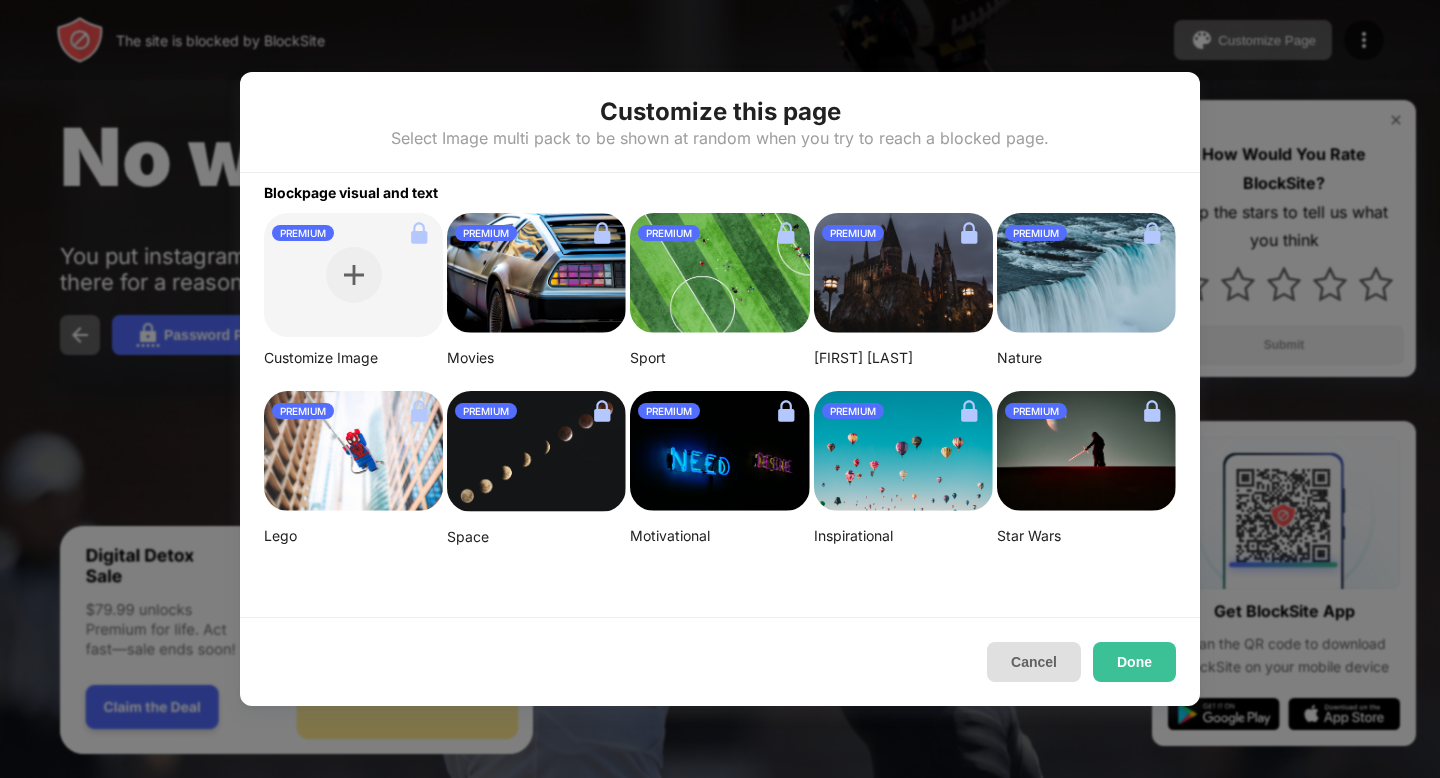 click on "Cancel" at bounding box center (1034, 662) 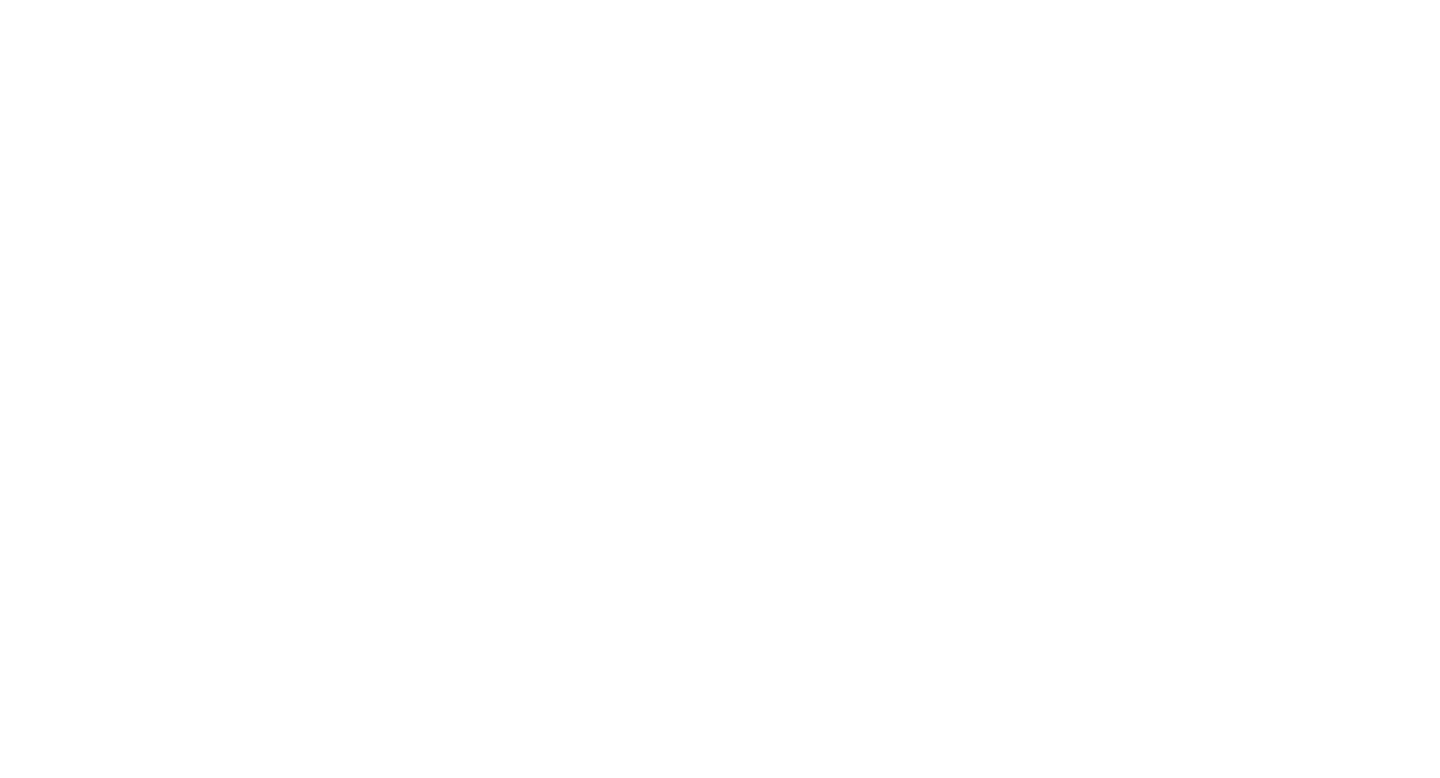 scroll, scrollTop: 0, scrollLeft: 0, axis: both 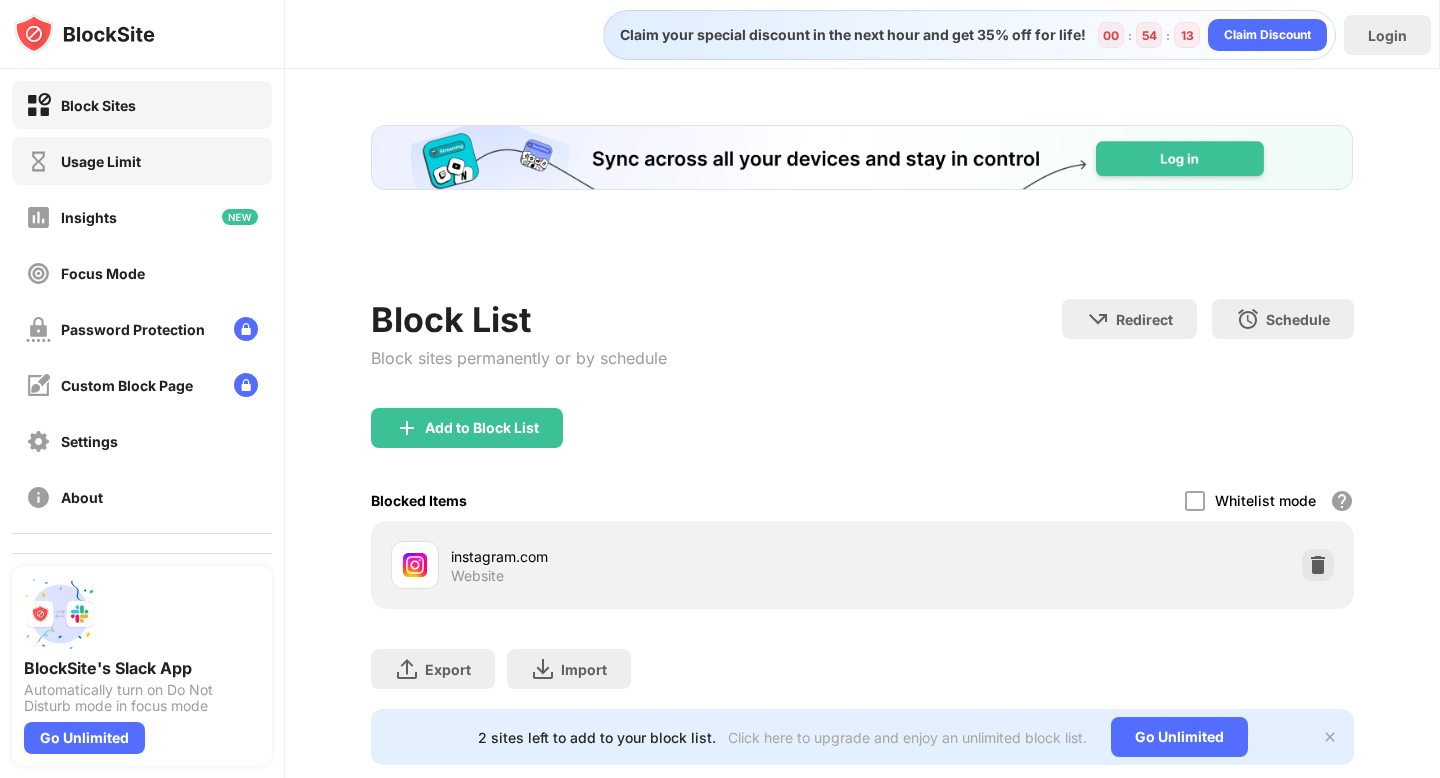 click on "Usage Limit" at bounding box center [142, 161] 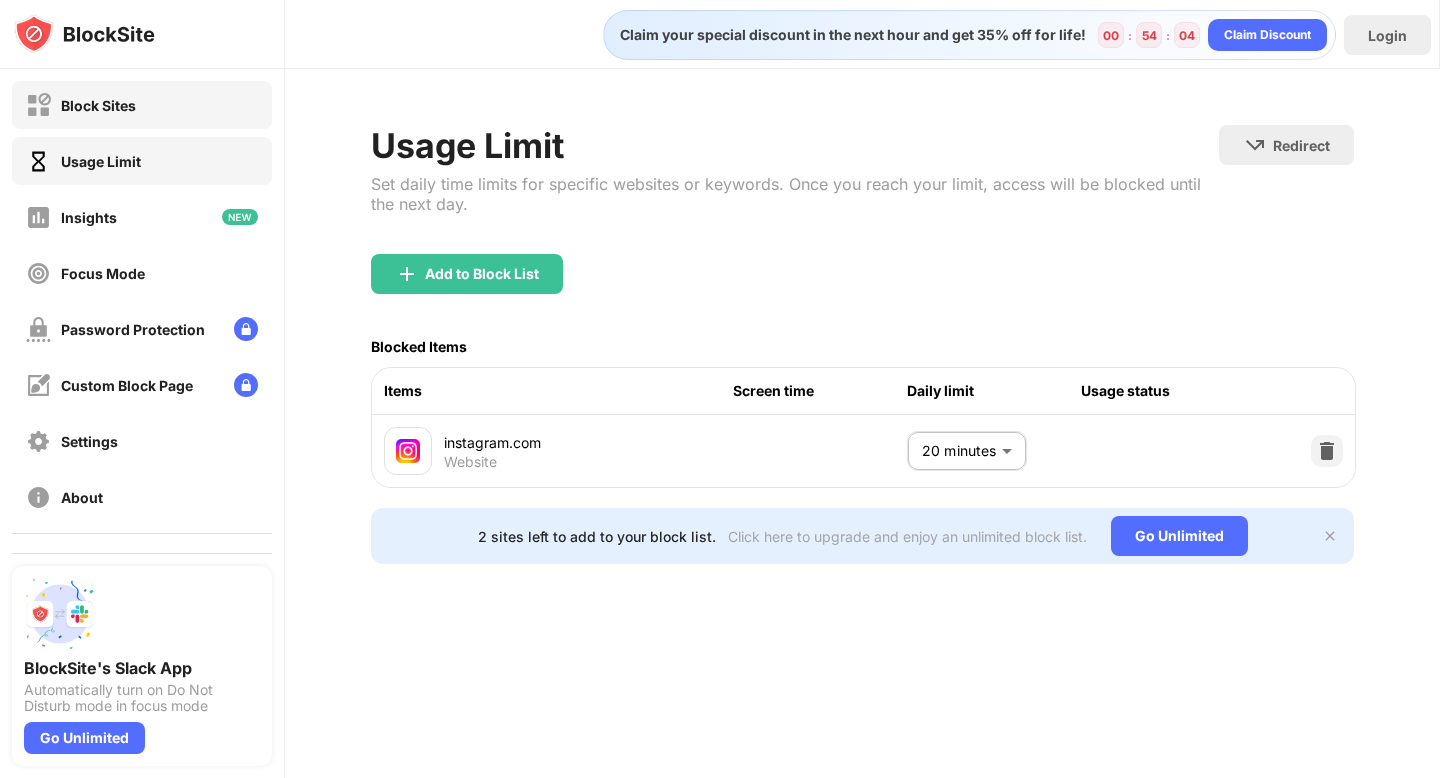 click on "Block Sites" at bounding box center (142, 105) 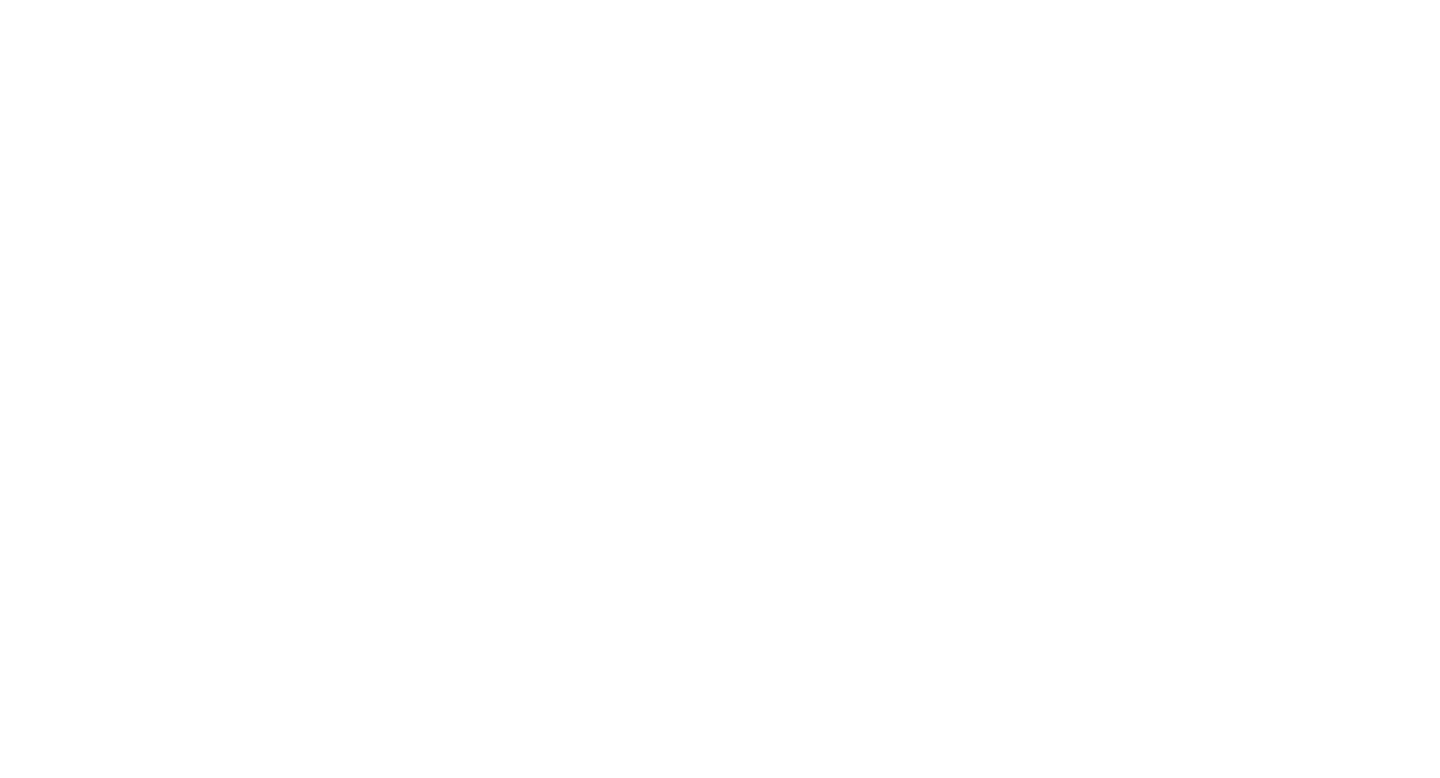 scroll, scrollTop: 0, scrollLeft: 0, axis: both 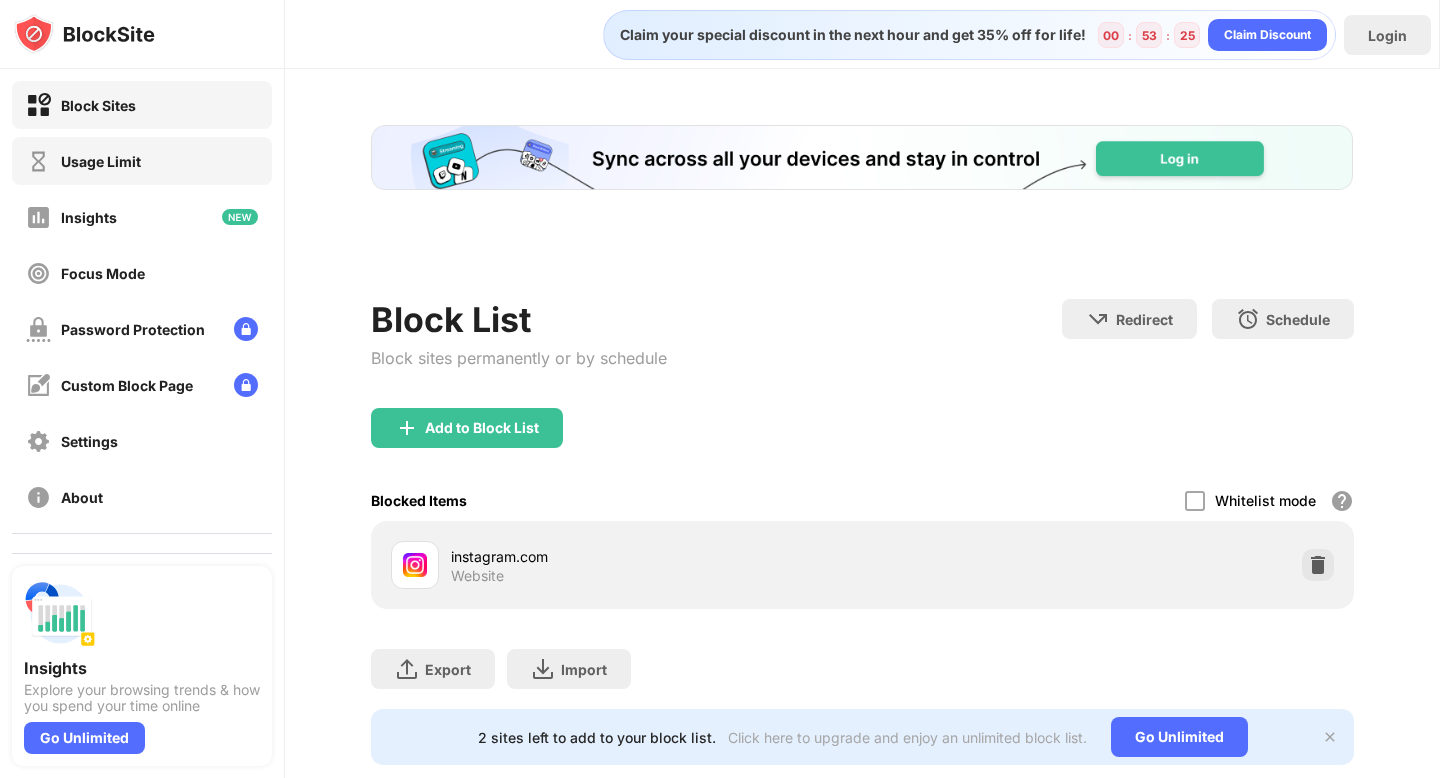 click on "Usage Limit" at bounding box center [101, 161] 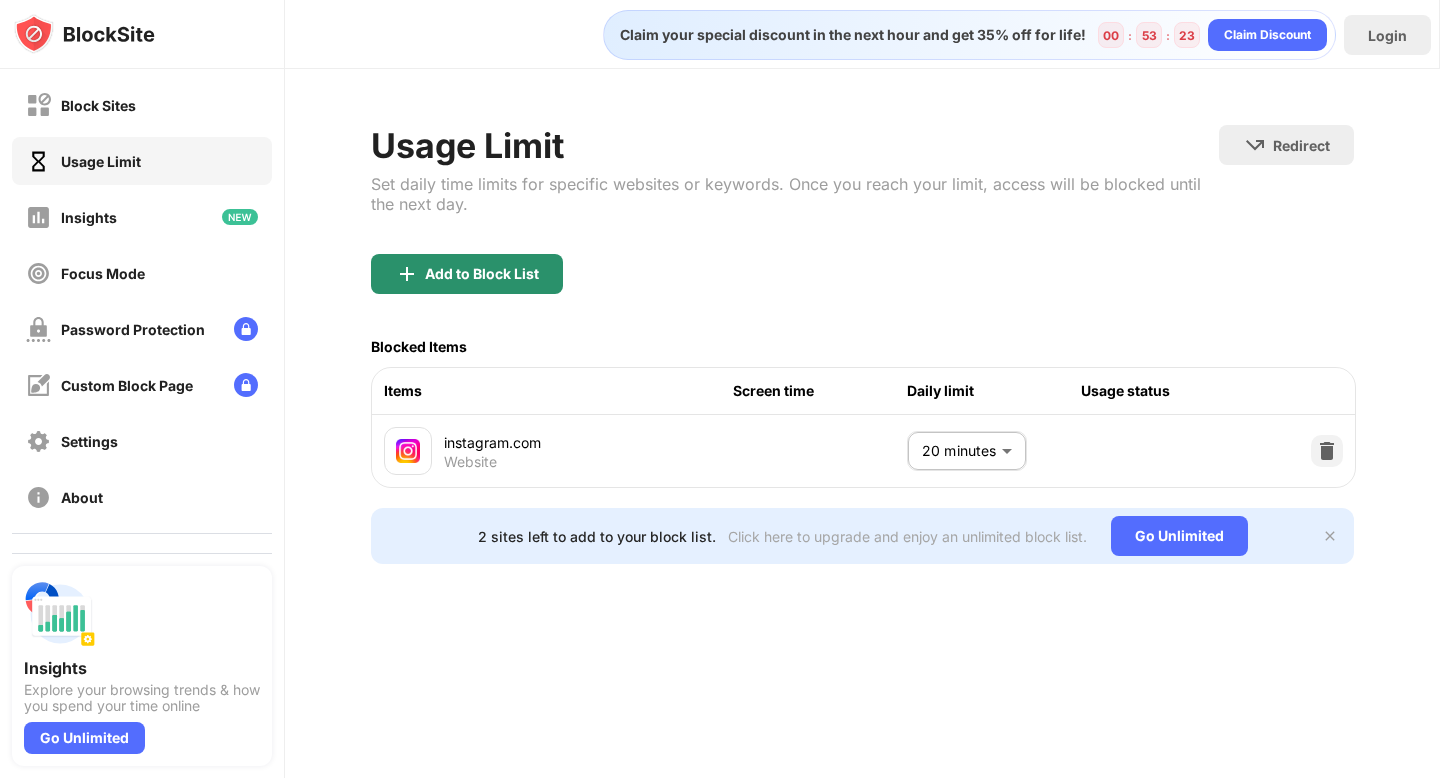 click on "Add to Block List" at bounding box center (482, 274) 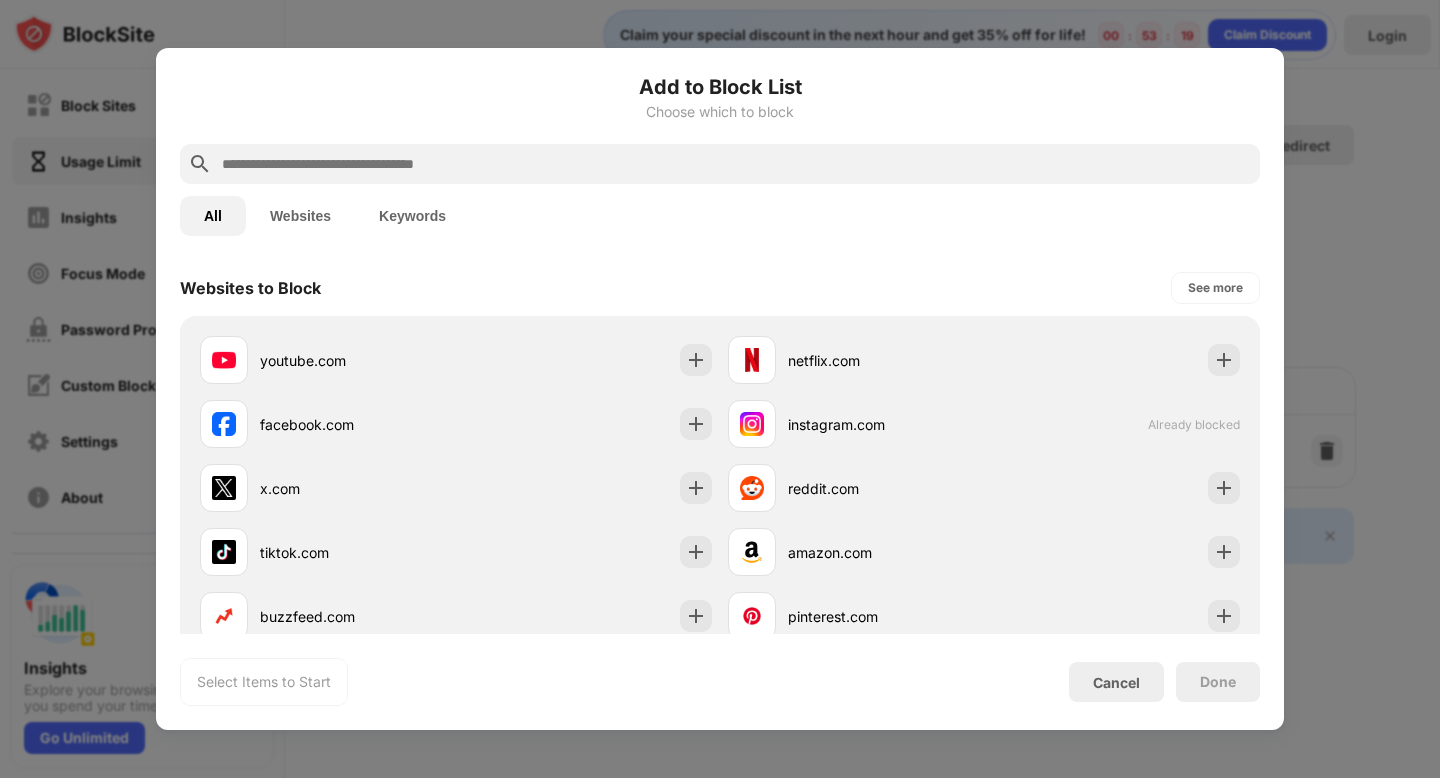 click at bounding box center [736, 164] 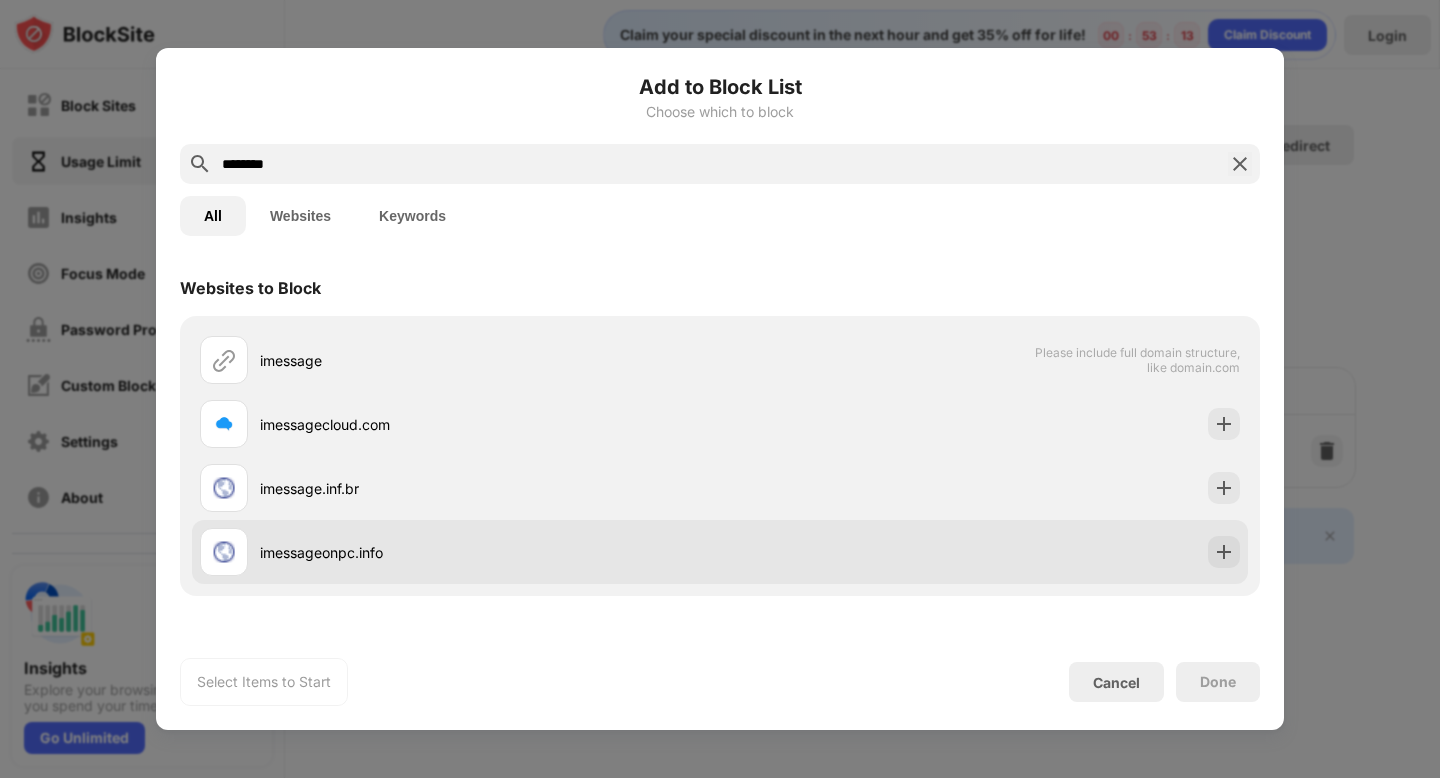 scroll, scrollTop: 130, scrollLeft: 0, axis: vertical 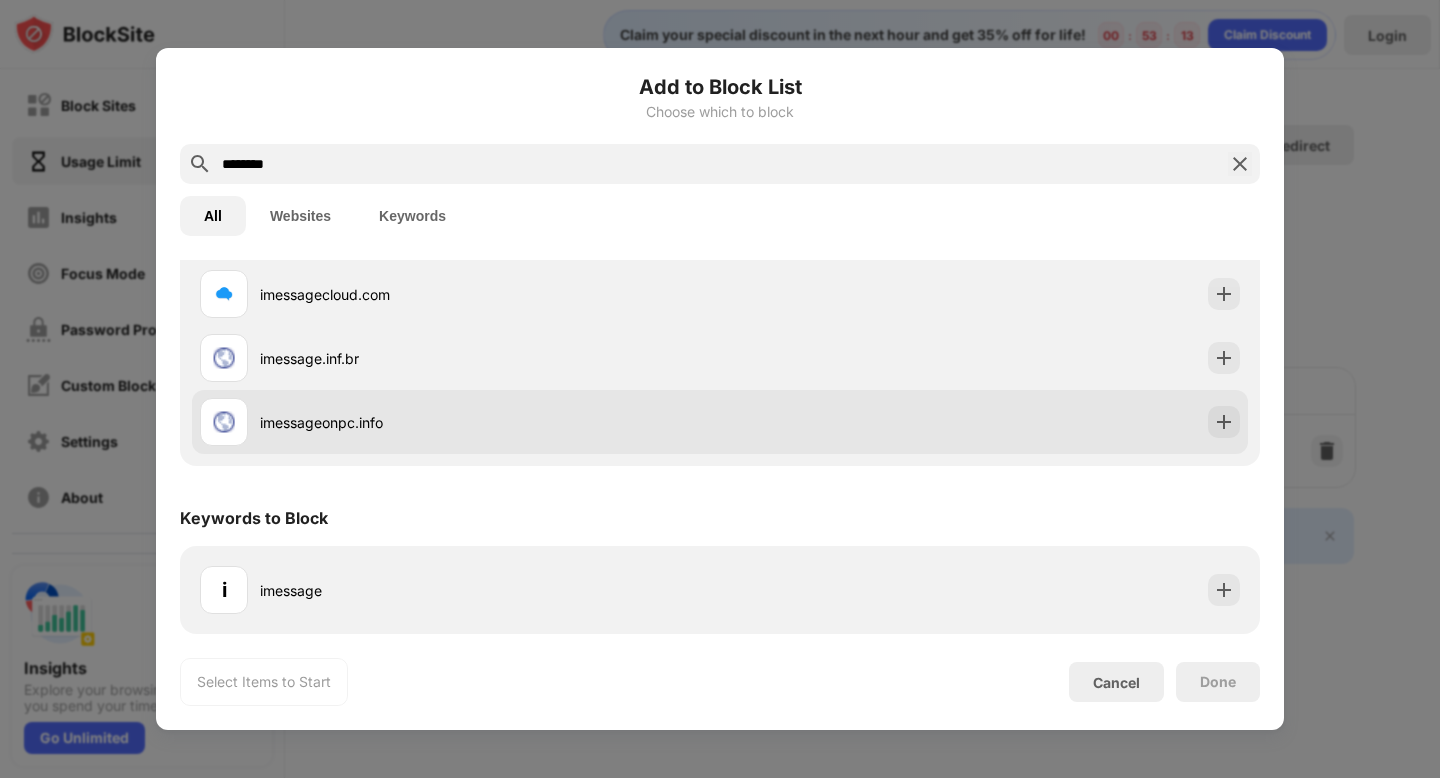 type on "********" 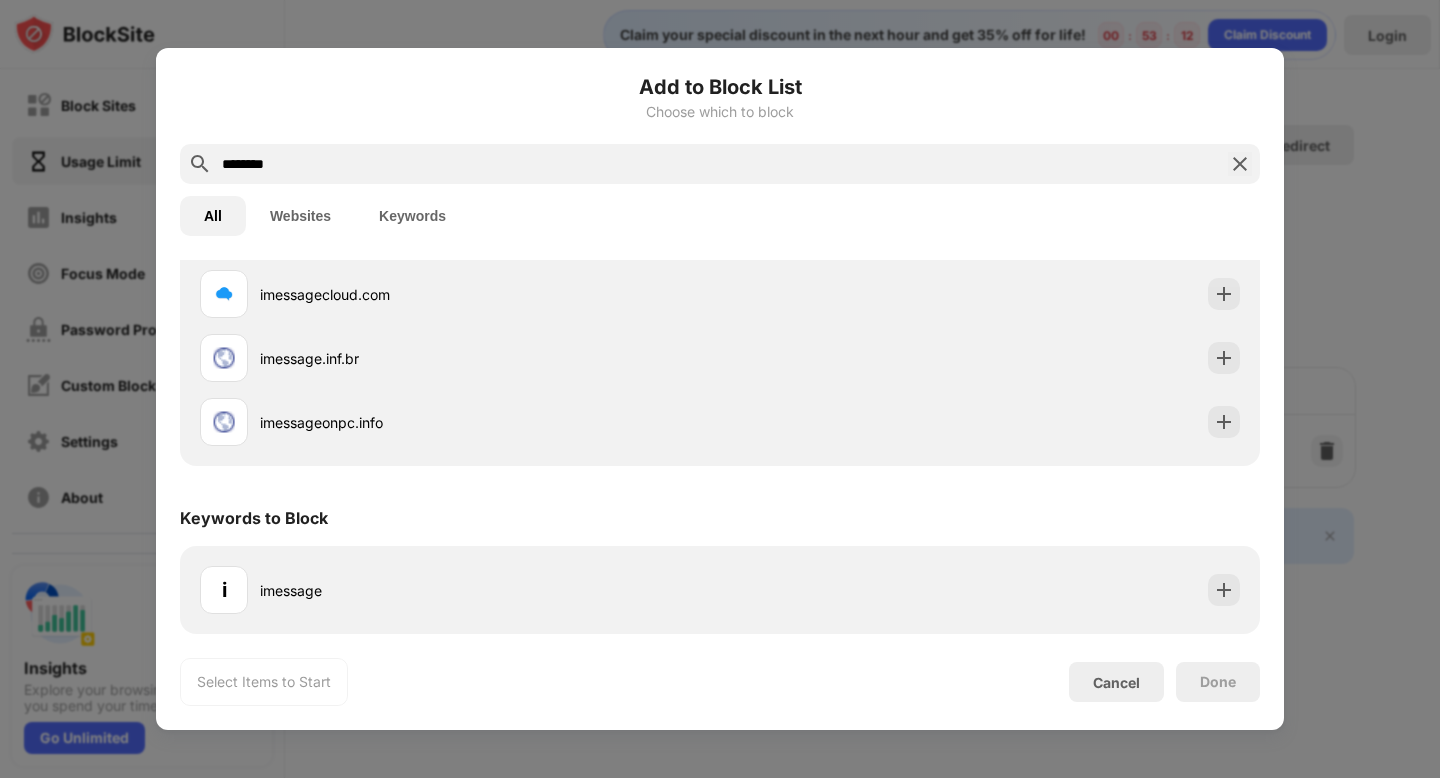 scroll, scrollTop: 0, scrollLeft: 0, axis: both 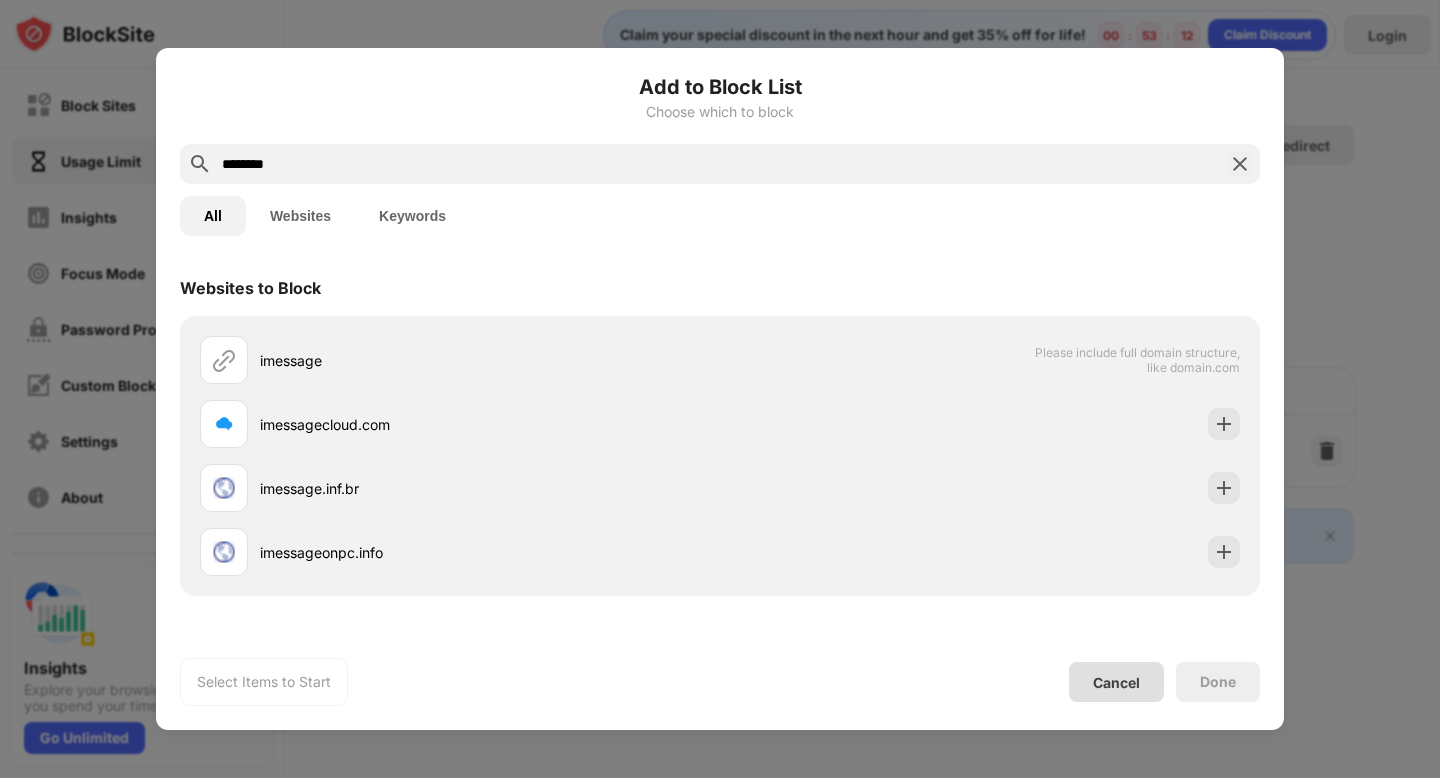 click on "Cancel" at bounding box center (1116, 682) 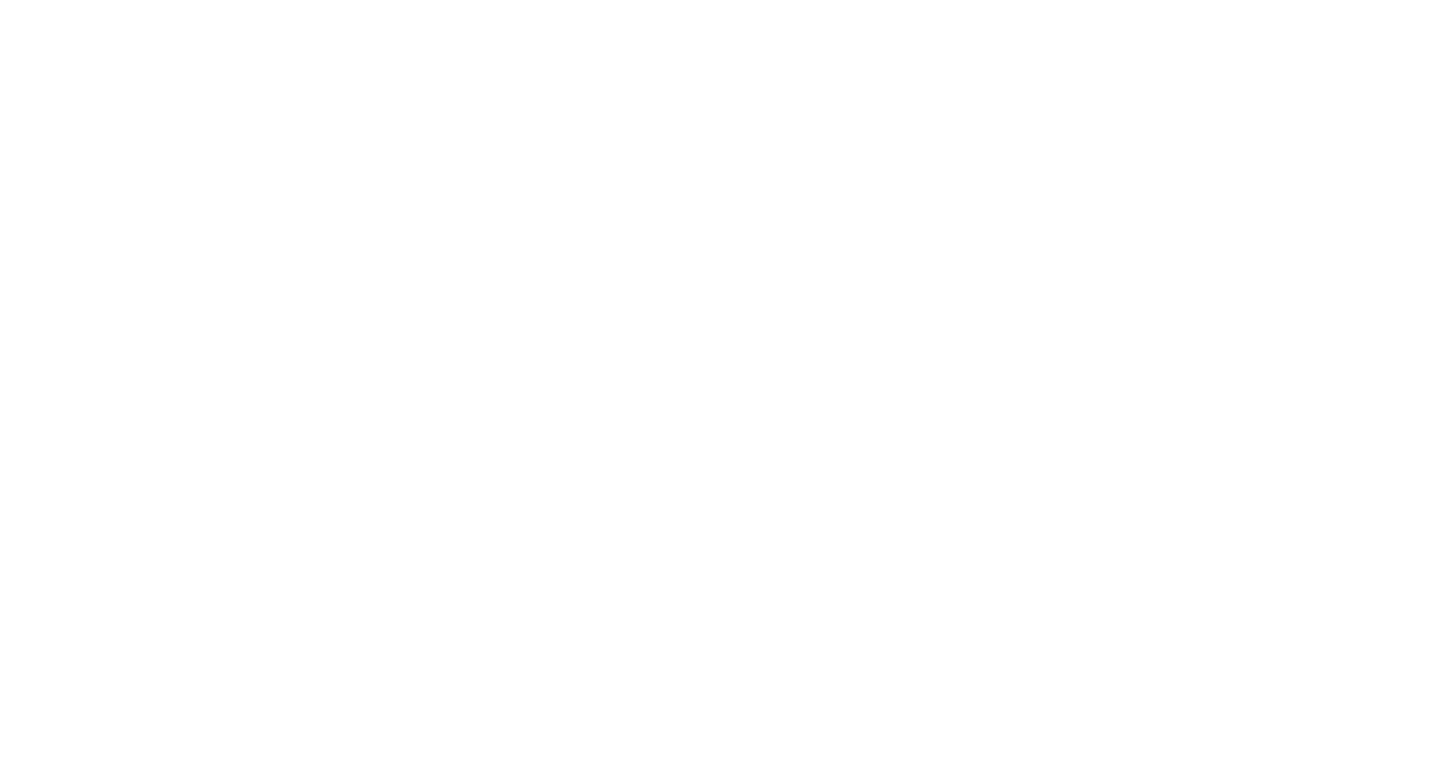 scroll, scrollTop: 0, scrollLeft: 0, axis: both 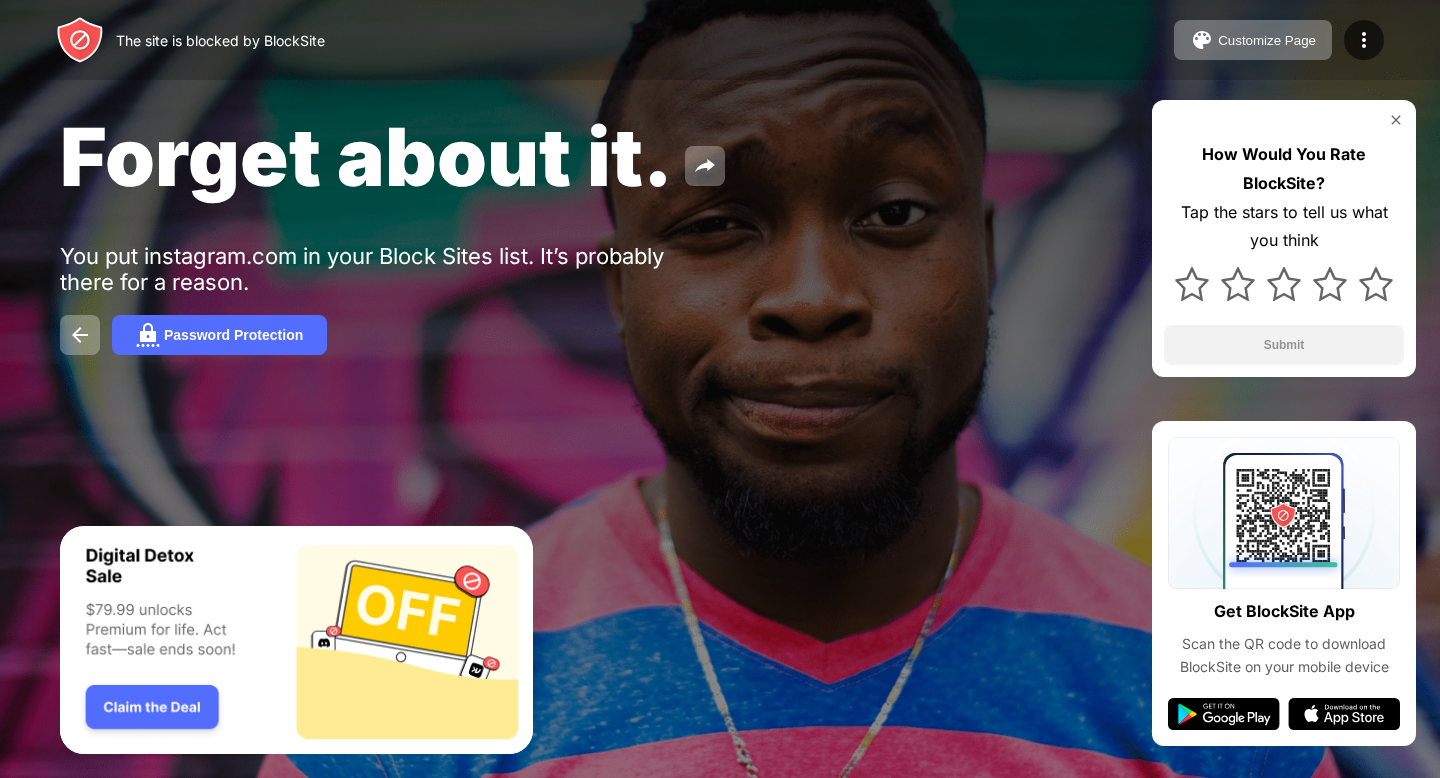 click at bounding box center [1396, 120] 